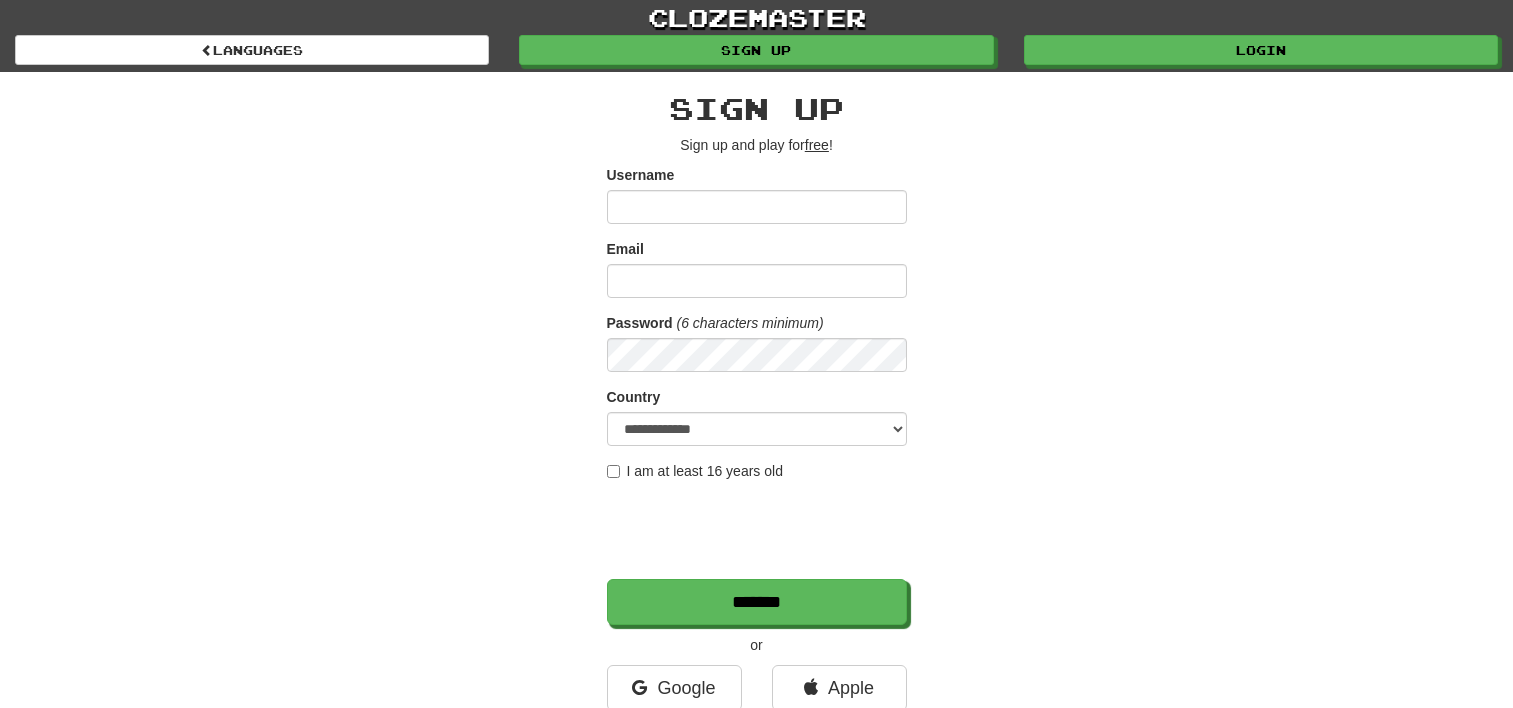 scroll, scrollTop: 0, scrollLeft: 0, axis: both 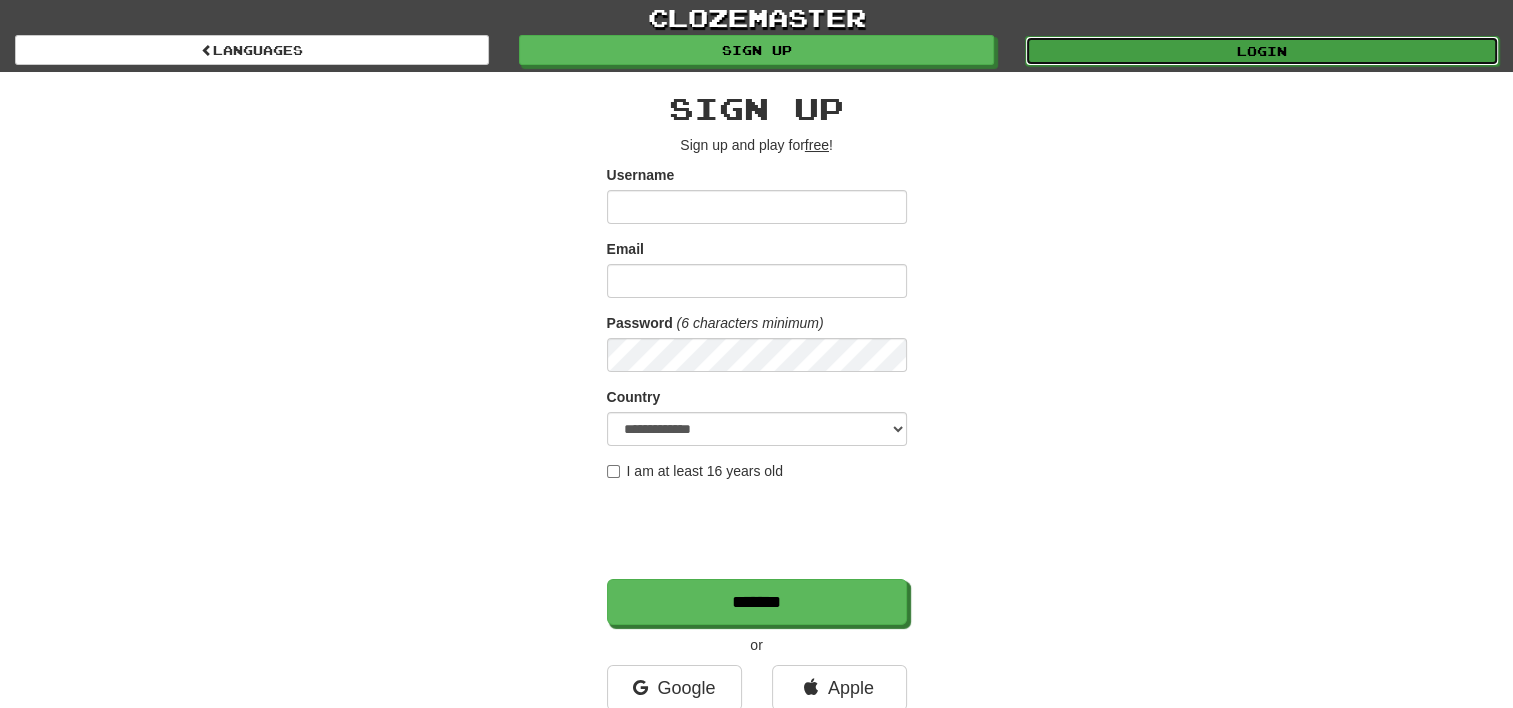 click on "Login" at bounding box center (1262, 51) 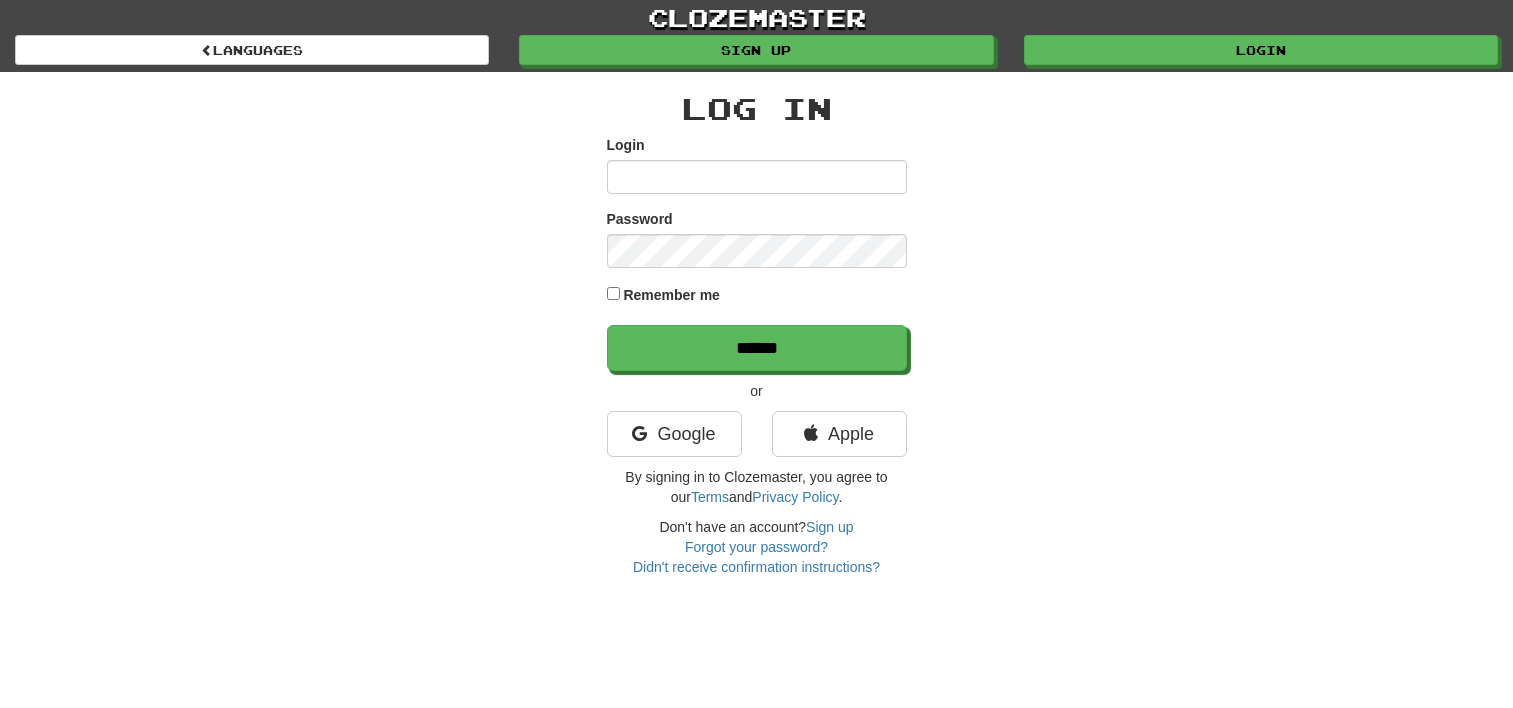 scroll, scrollTop: 0, scrollLeft: 0, axis: both 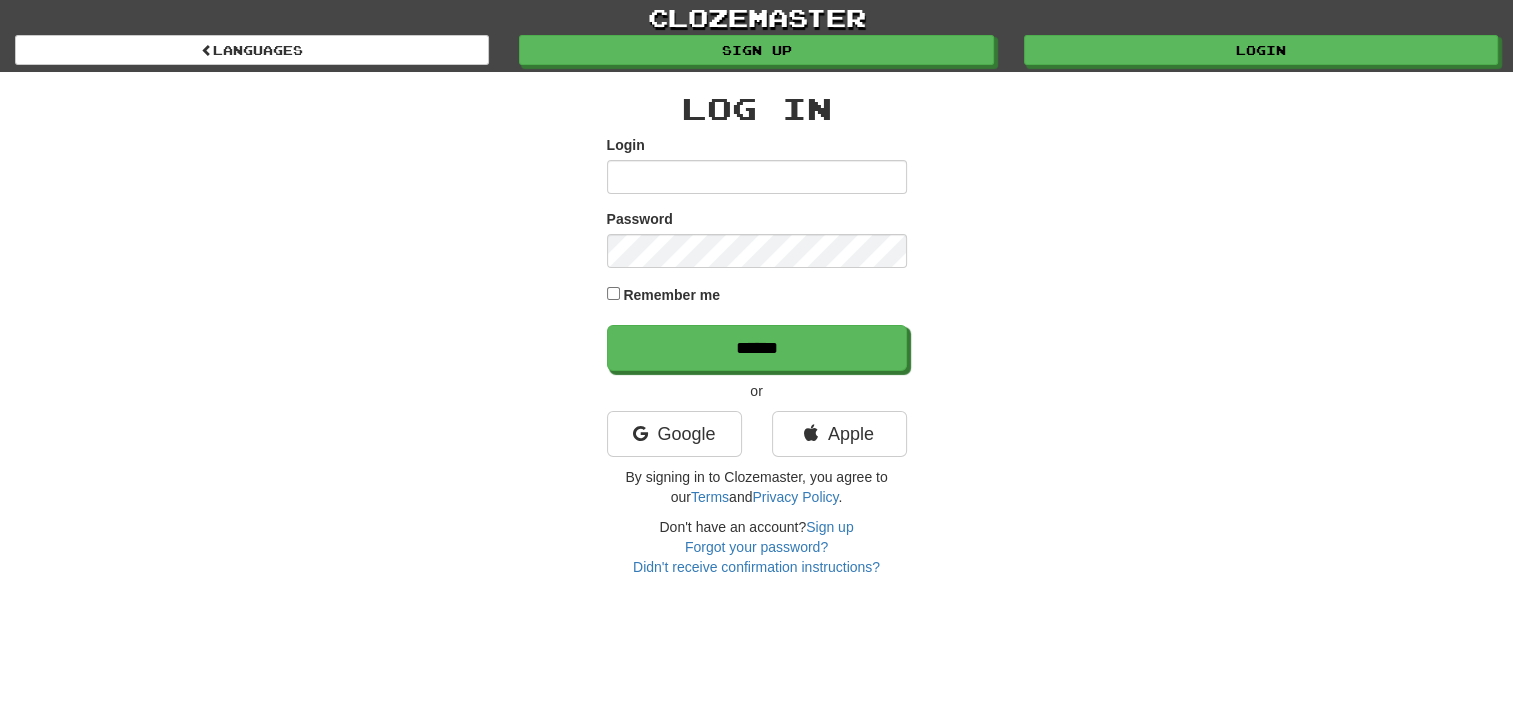 click on "Login" at bounding box center (757, 177) 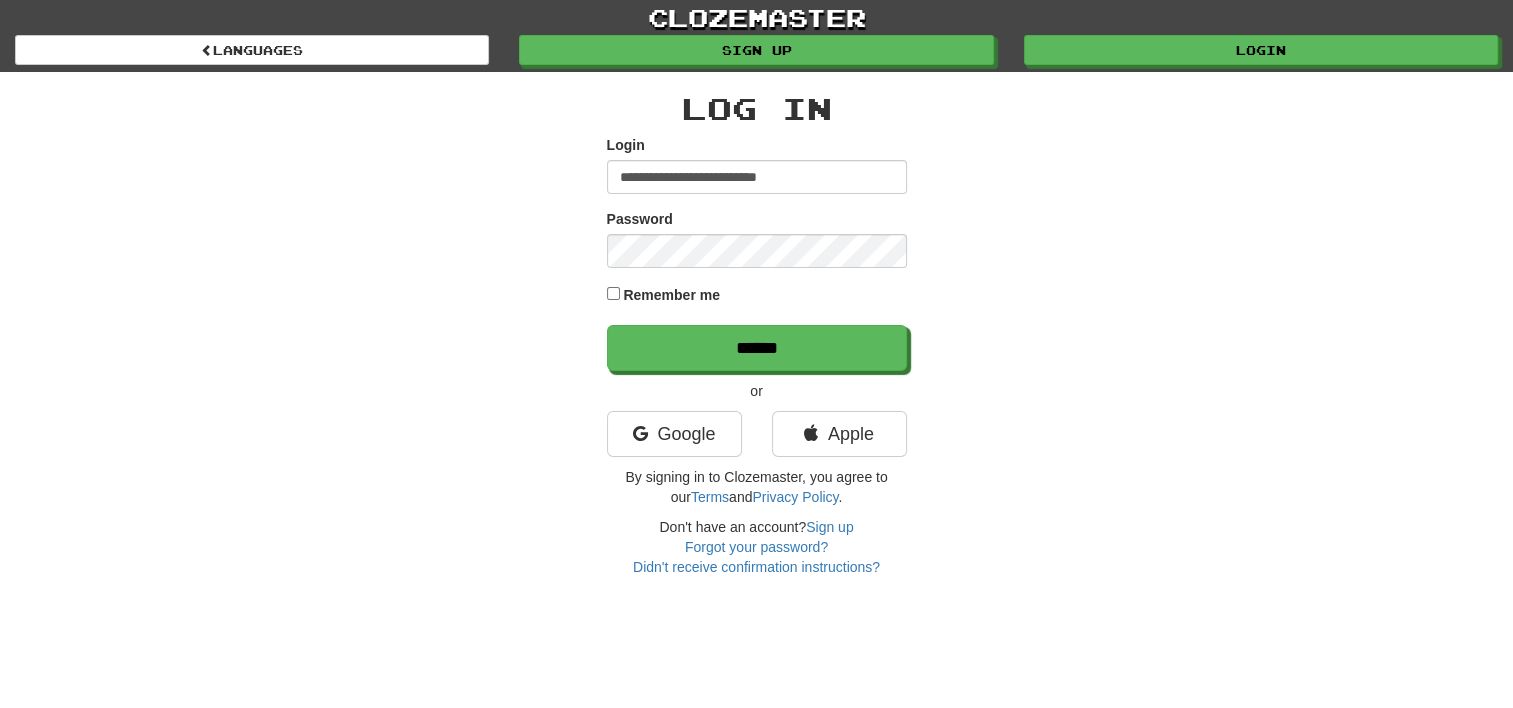 type on "**********" 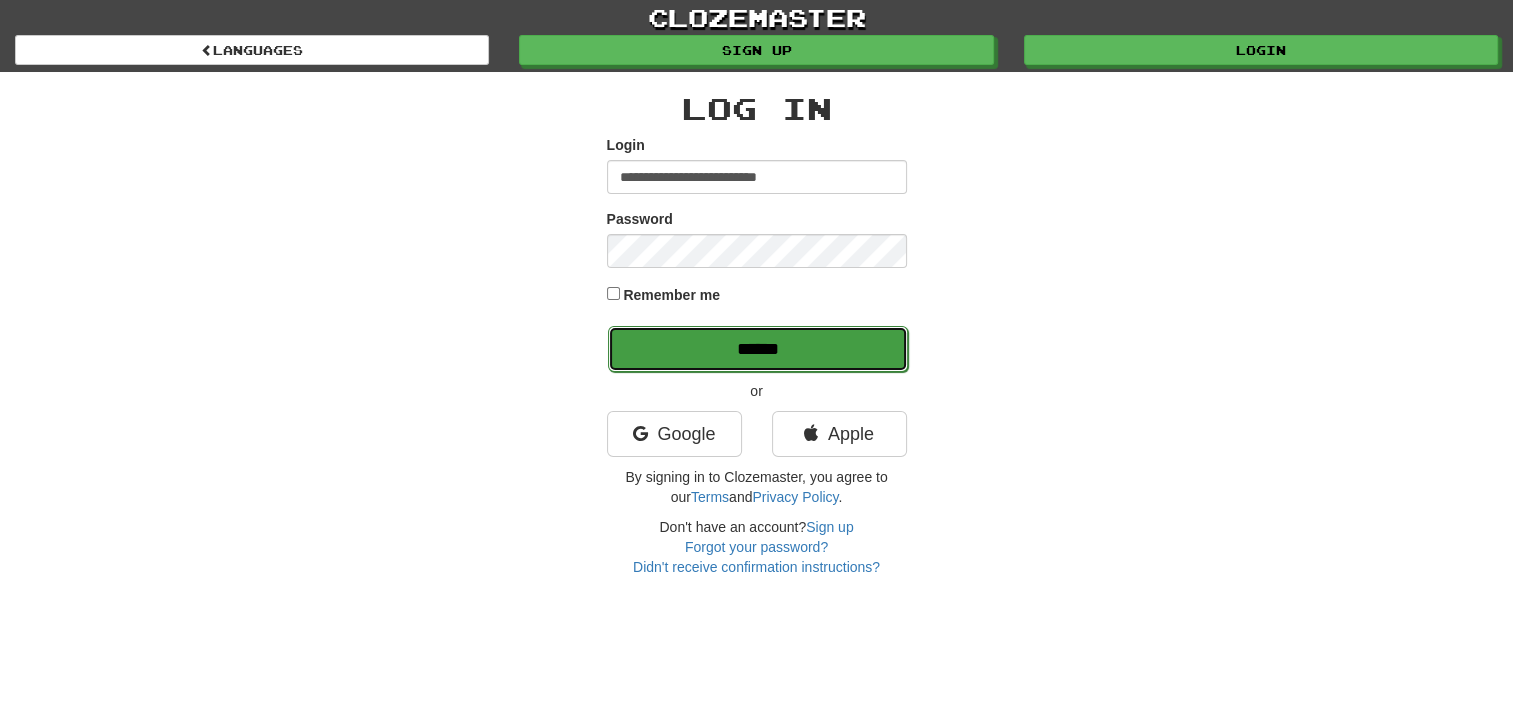 click on "******" at bounding box center [758, 349] 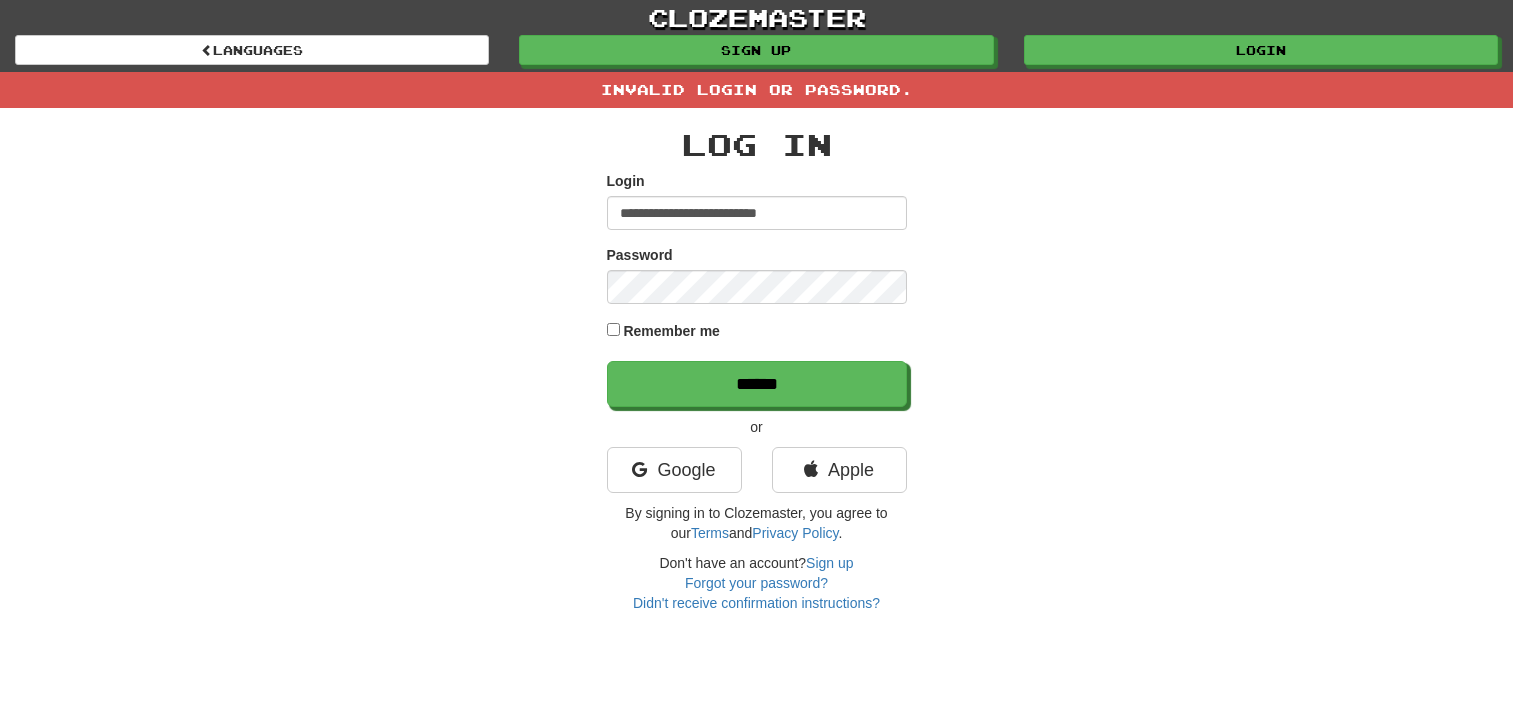 scroll, scrollTop: 0, scrollLeft: 0, axis: both 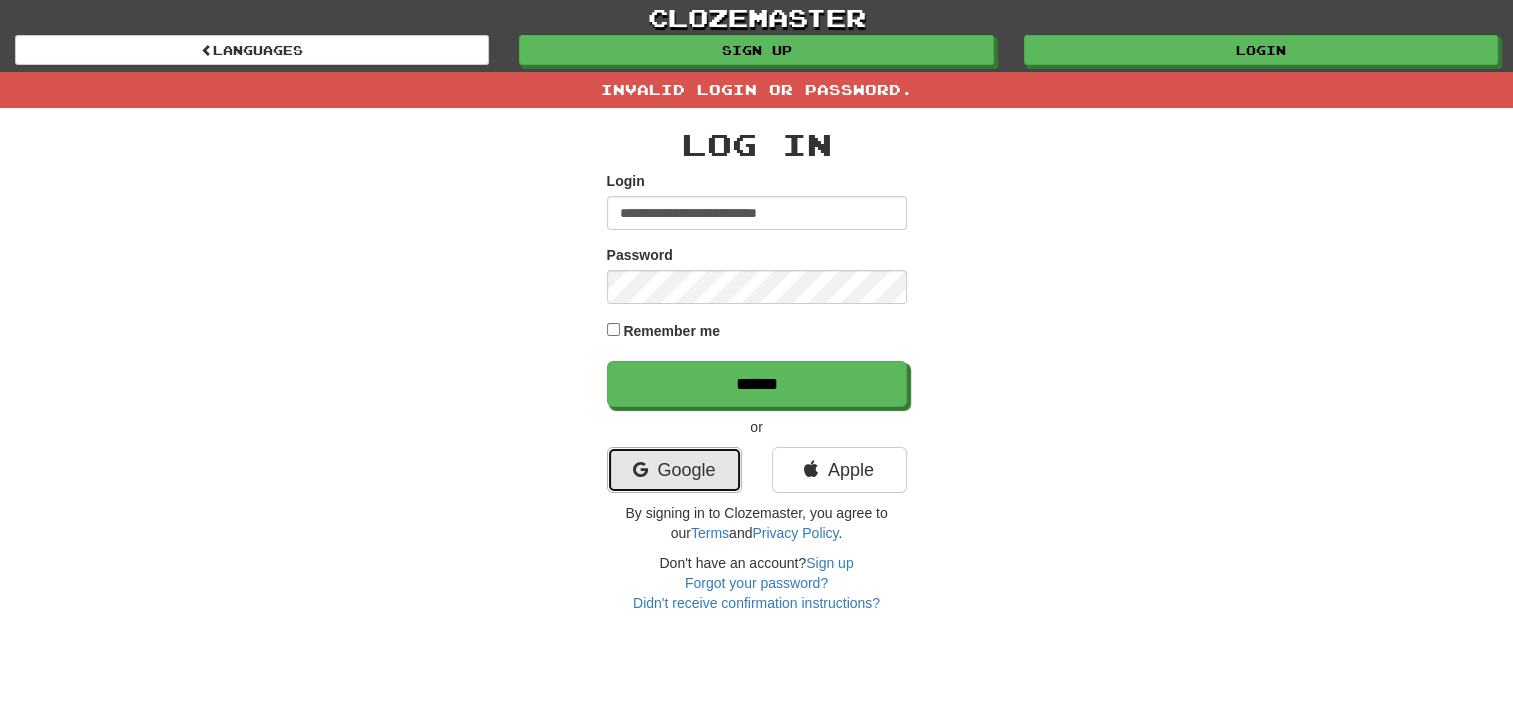 click at bounding box center (639, 470) 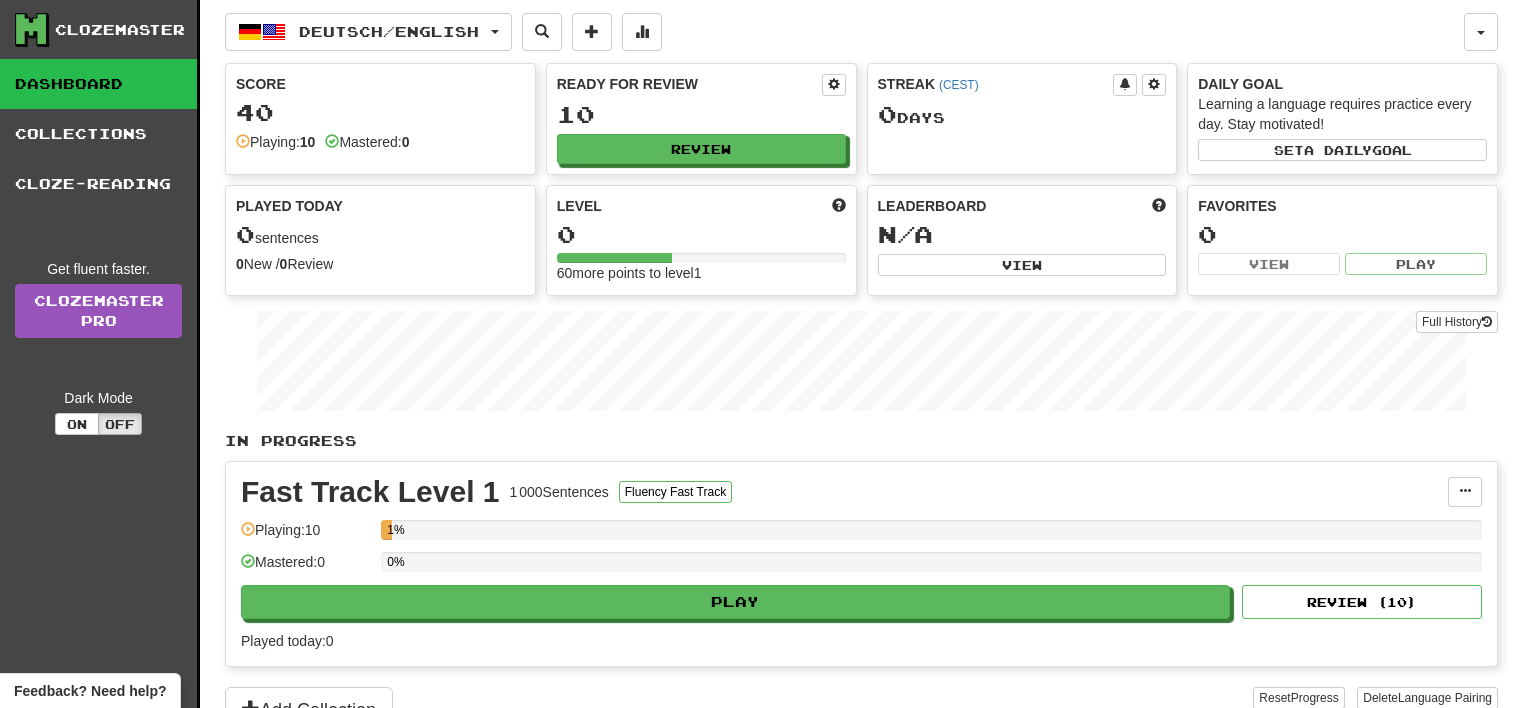 scroll, scrollTop: 0, scrollLeft: 0, axis: both 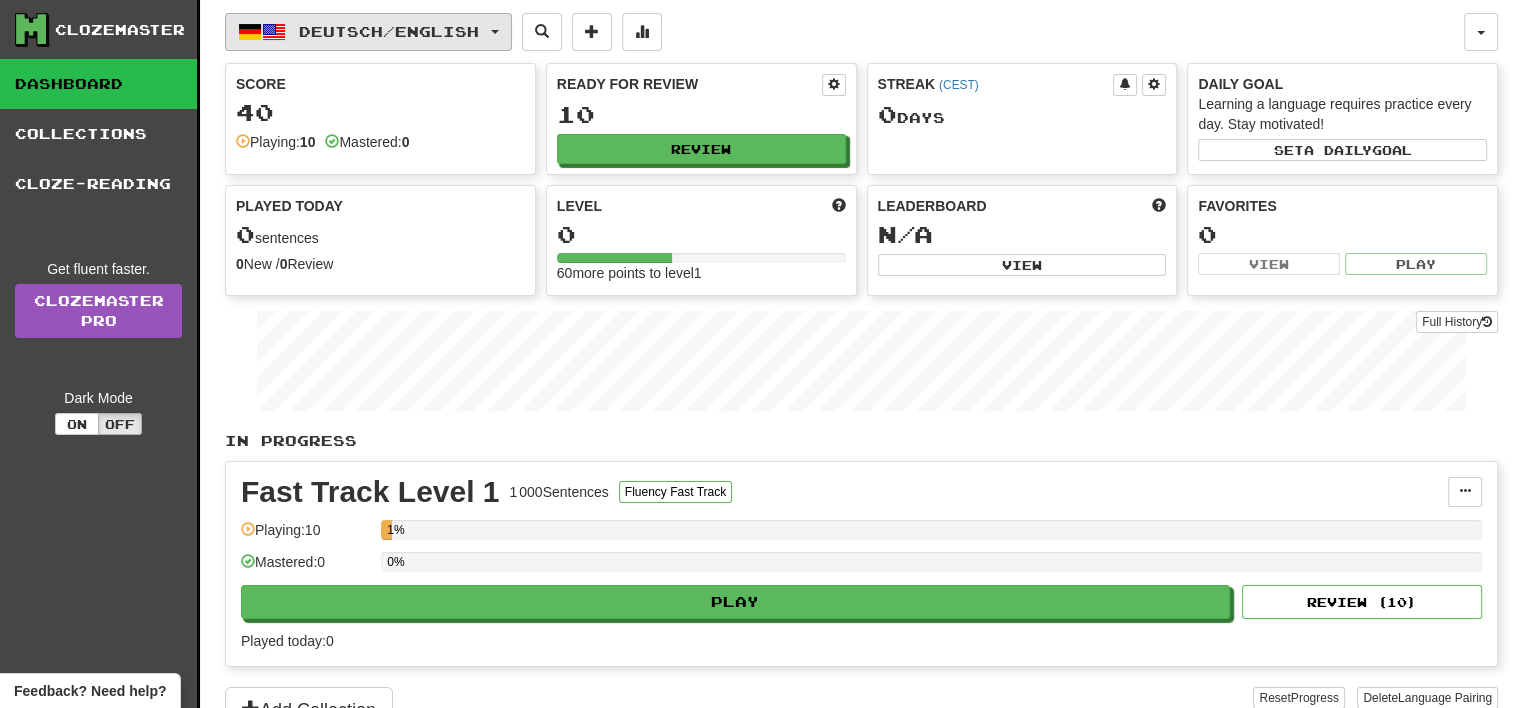 click on "Deutsch  /  English" at bounding box center [368, 32] 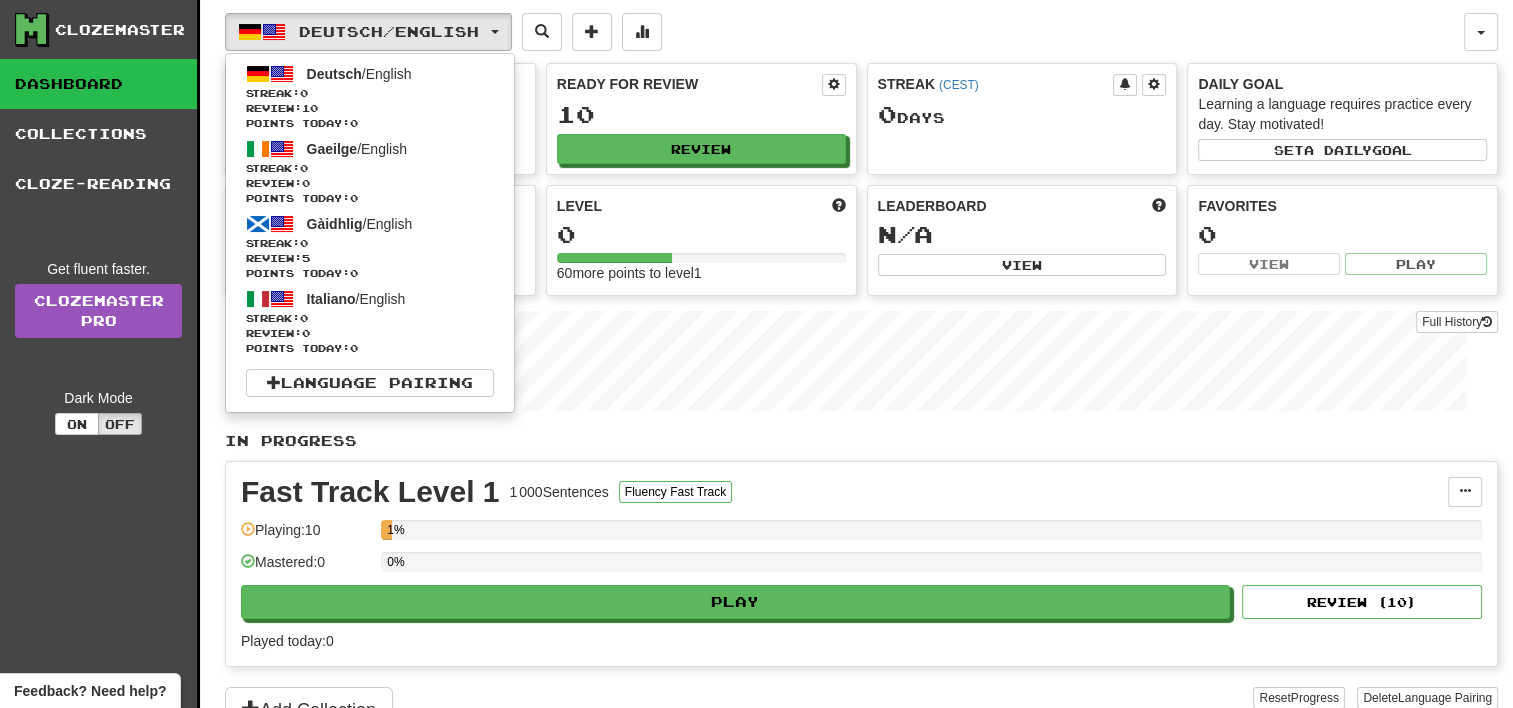 drag, startPoint x: 318, startPoint y: 173, endPoint x: 228, endPoint y: 442, distance: 283.6565 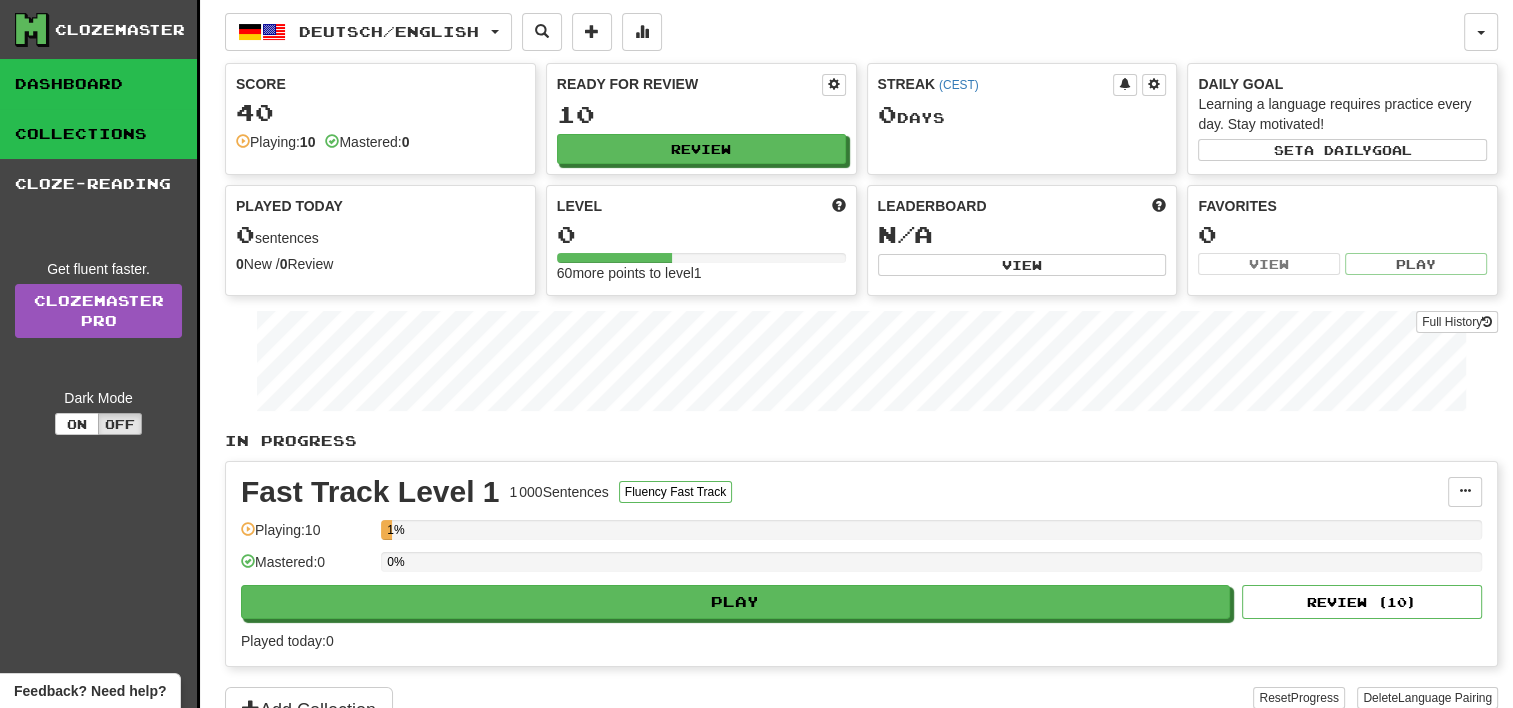 click on "Collections" at bounding box center [98, 134] 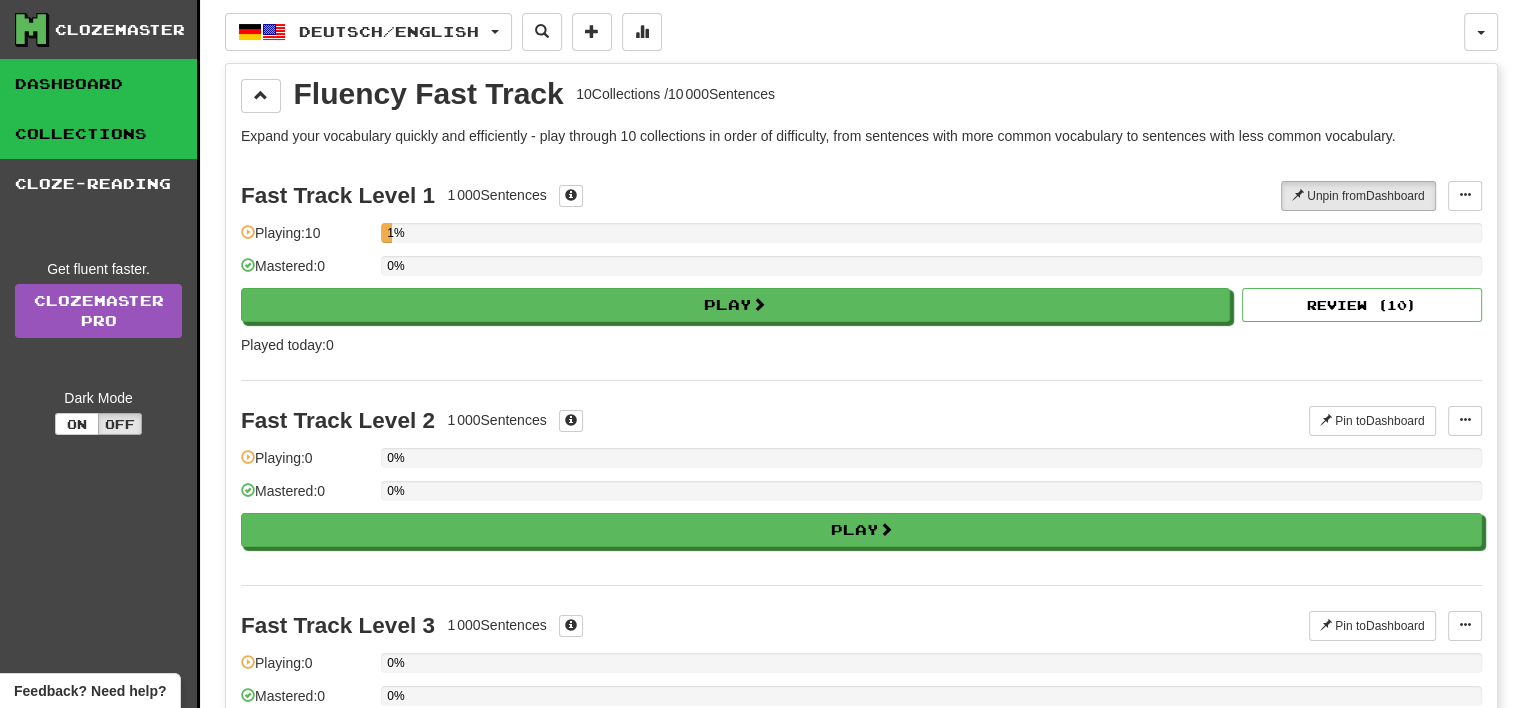 click on "Dashboard" at bounding box center [98, 84] 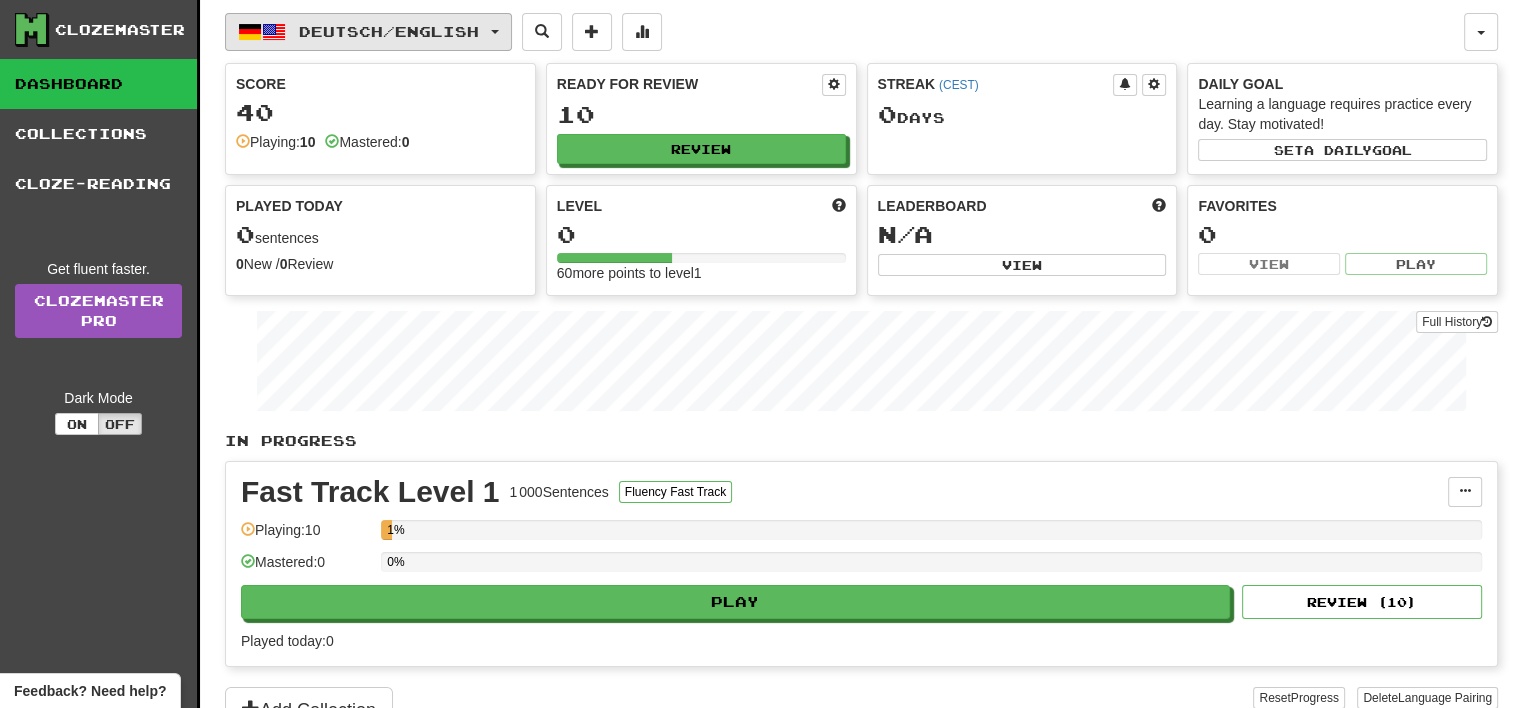 click on "Deutsch  /  English" at bounding box center (368, 32) 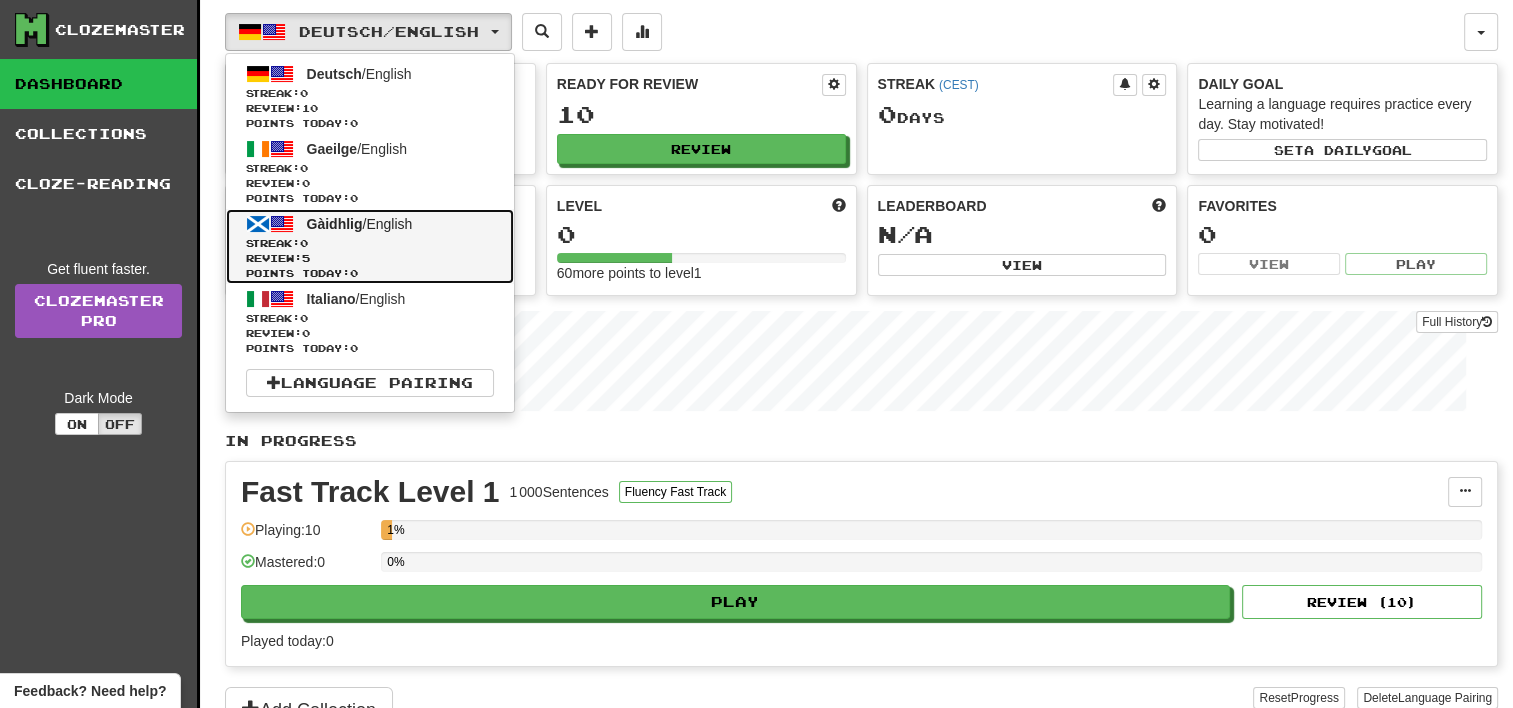 click on "Gàidhlig" at bounding box center [335, 224] 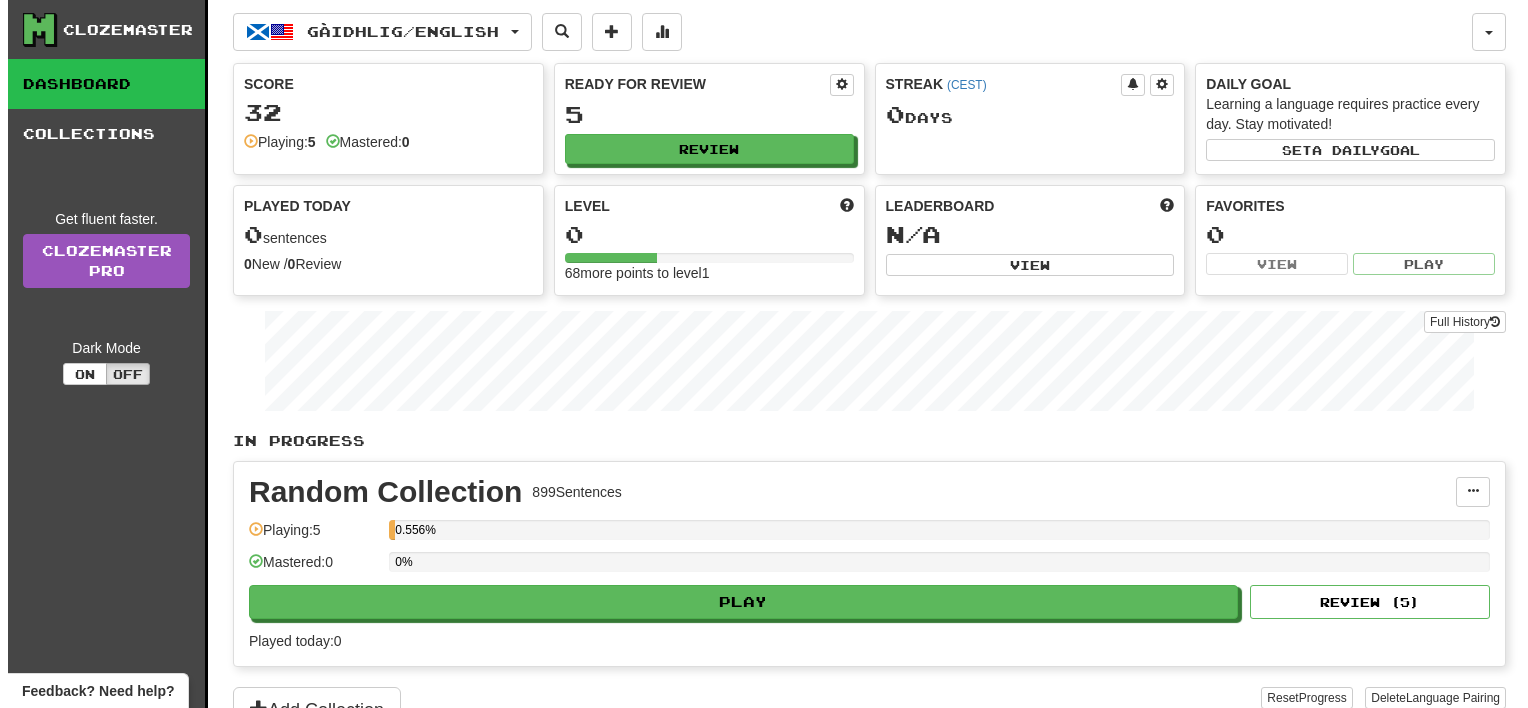 scroll, scrollTop: 0, scrollLeft: 0, axis: both 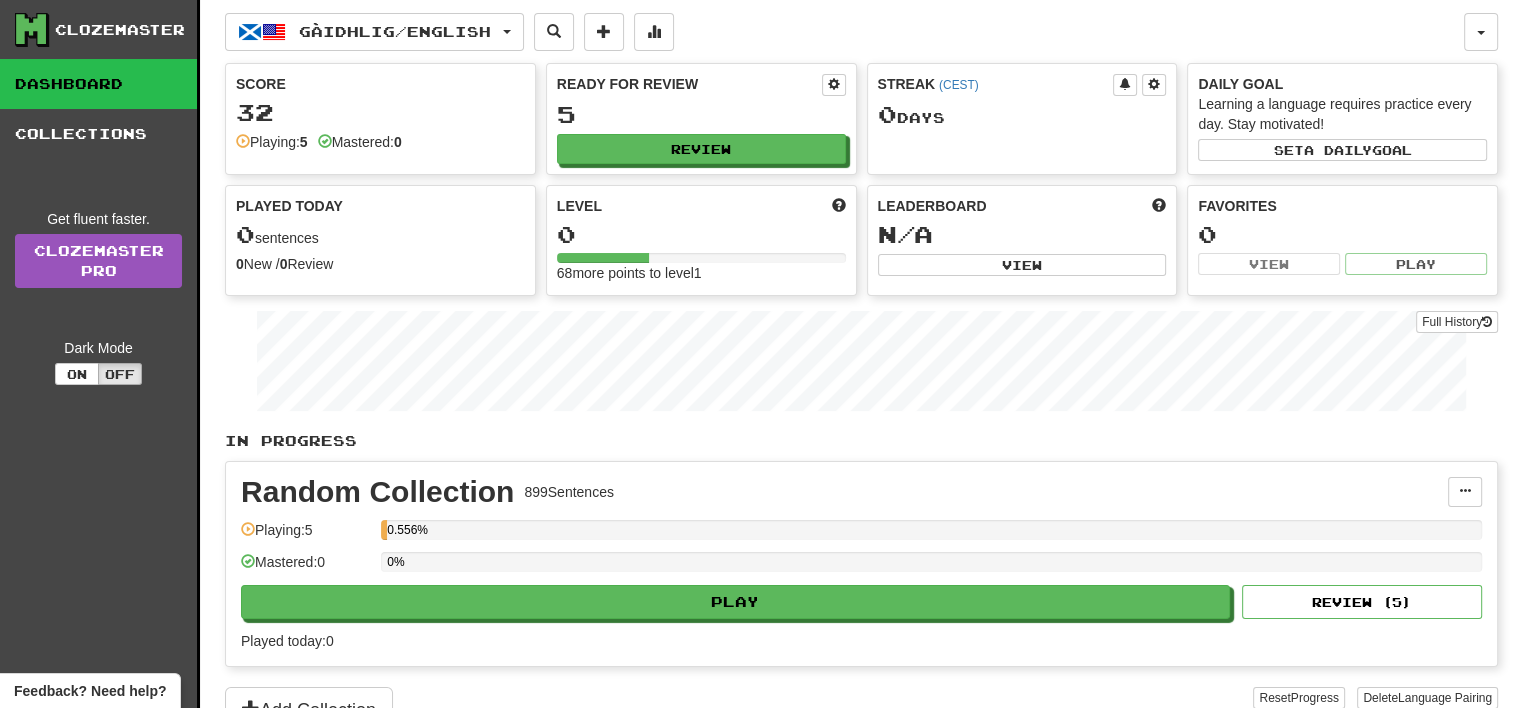 click on "Ready for Review 5   Review" at bounding box center (701, 119) 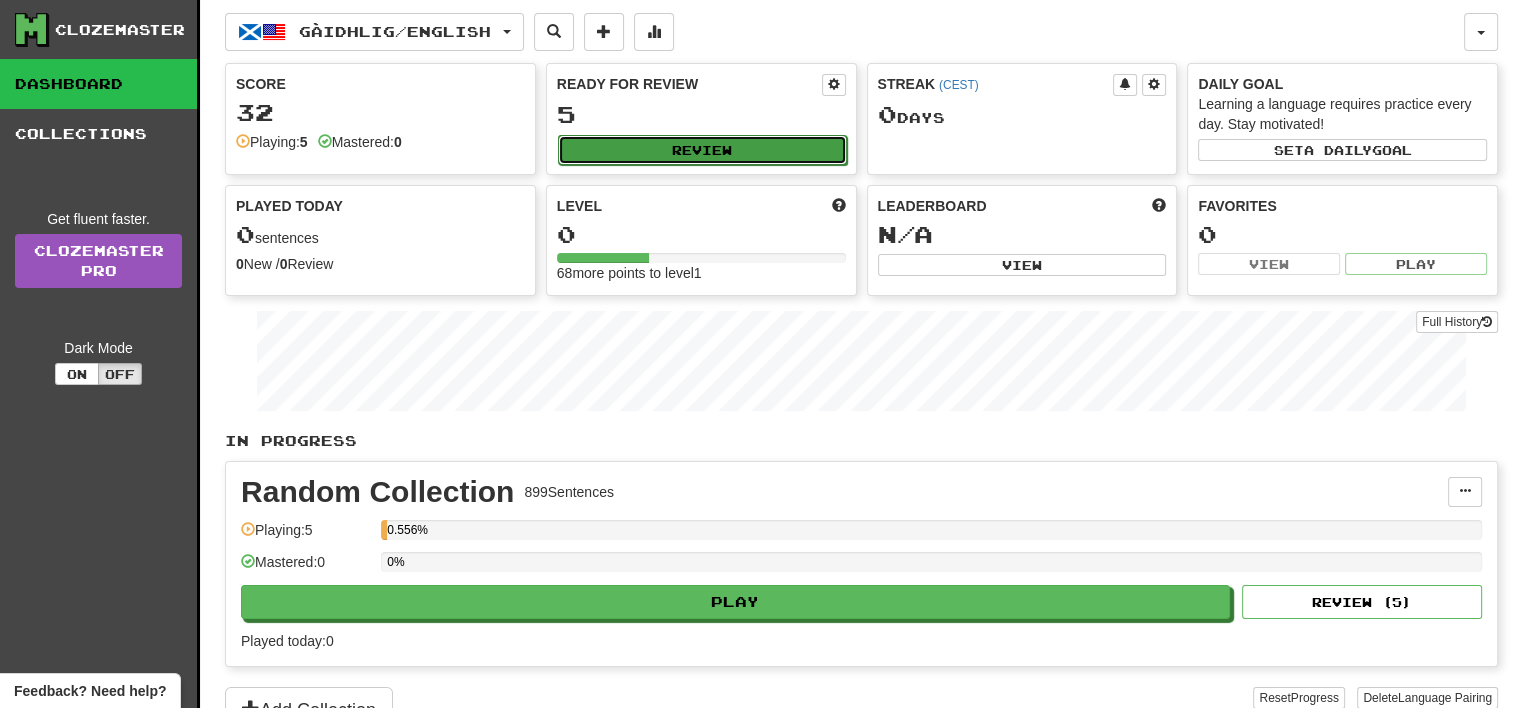 click on "Review" at bounding box center [702, 150] 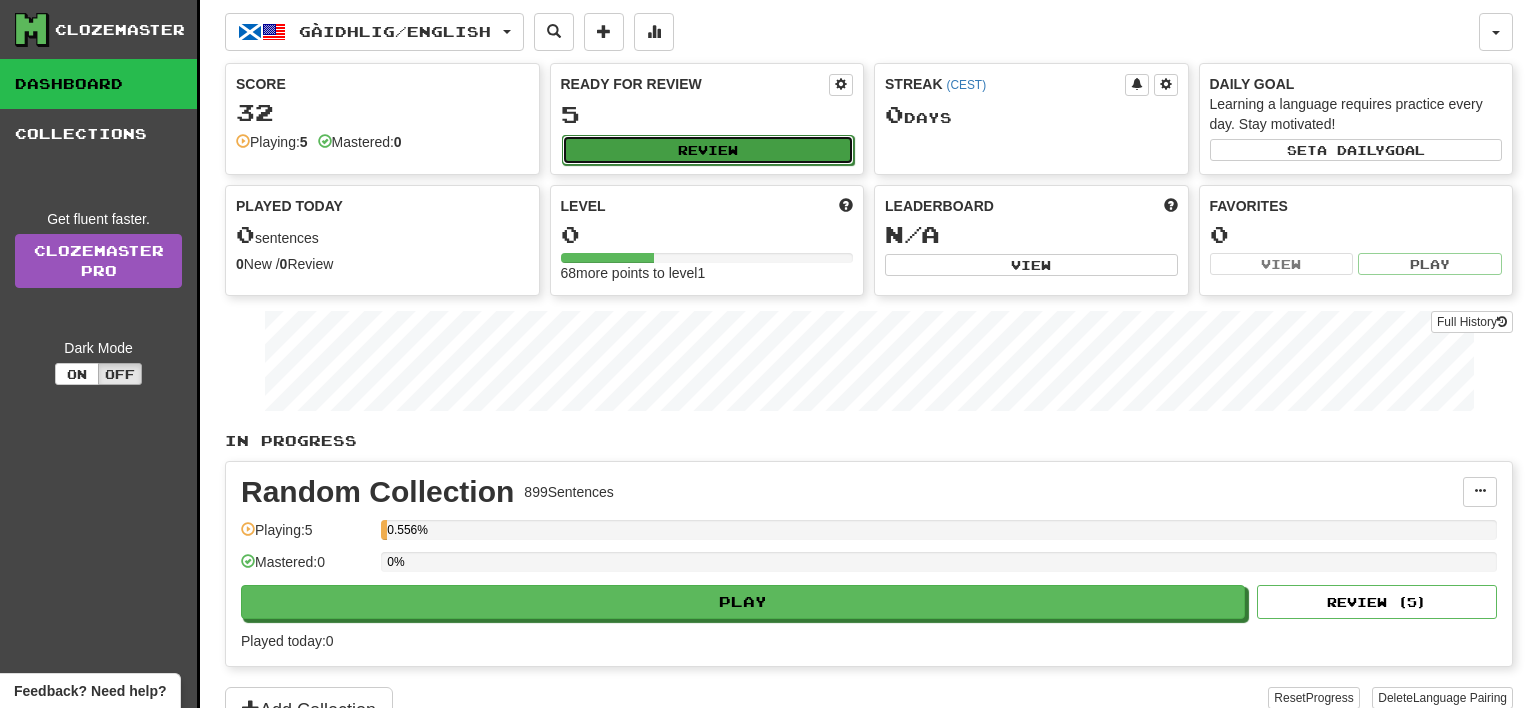 select on "**" 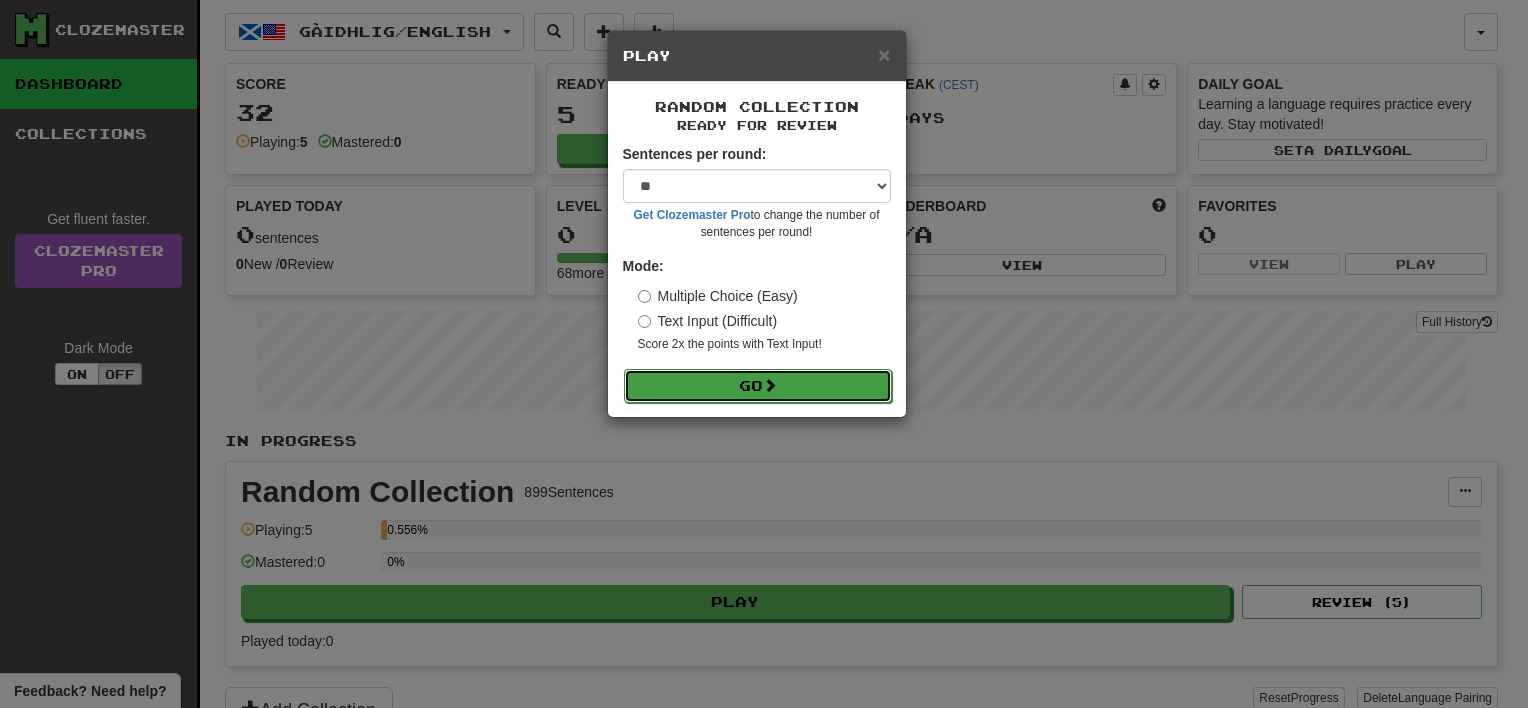 click on "Go" at bounding box center (758, 386) 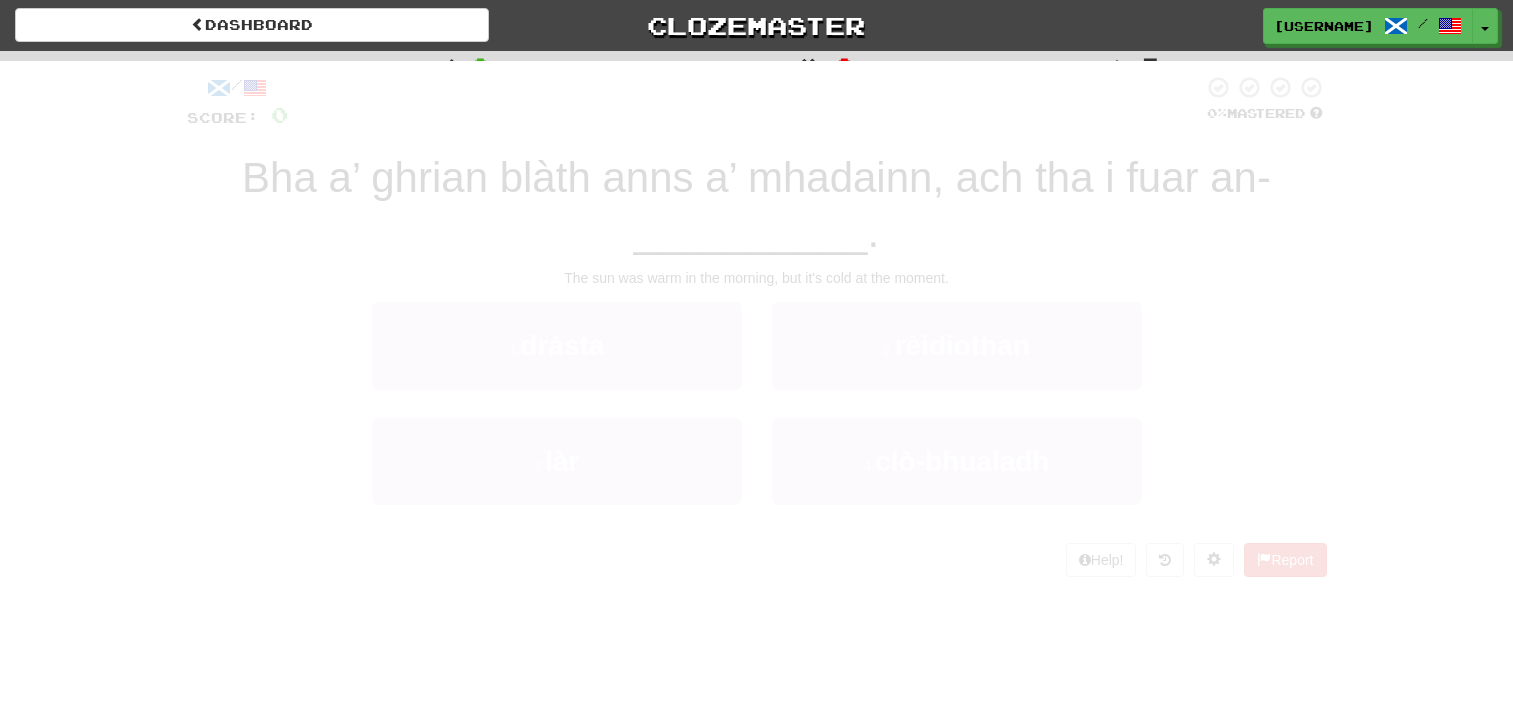 scroll, scrollTop: 0, scrollLeft: 0, axis: both 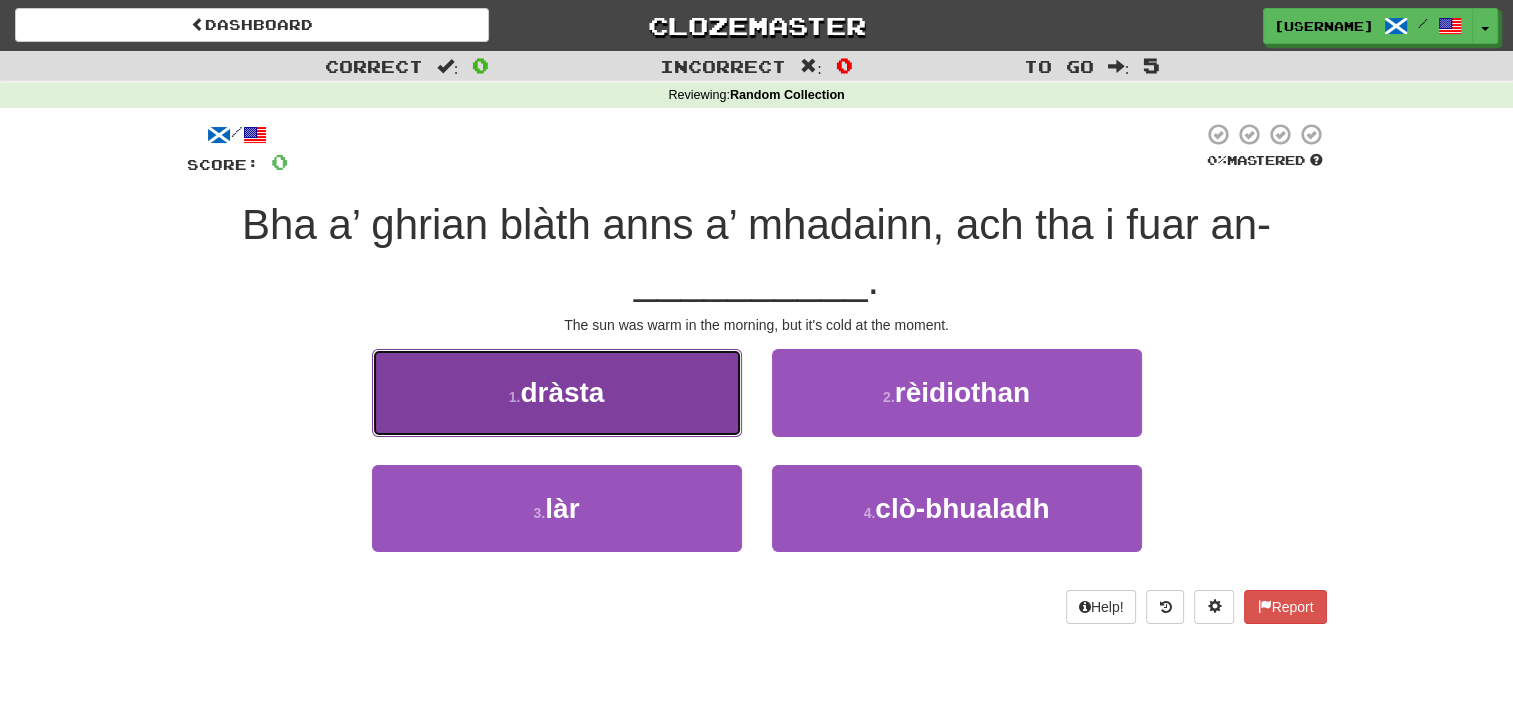 click on "1 .  dràsta" at bounding box center [557, 392] 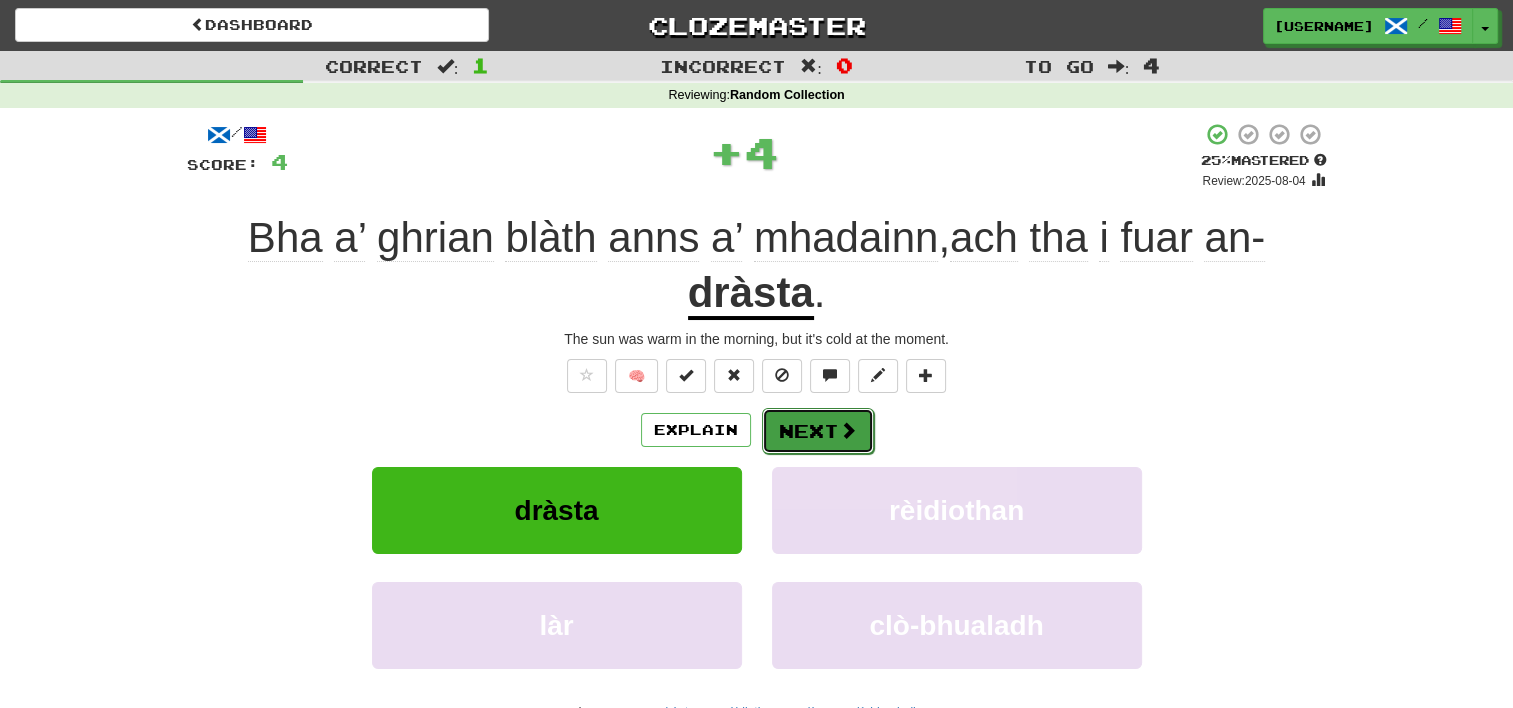 click on "Next" at bounding box center (818, 431) 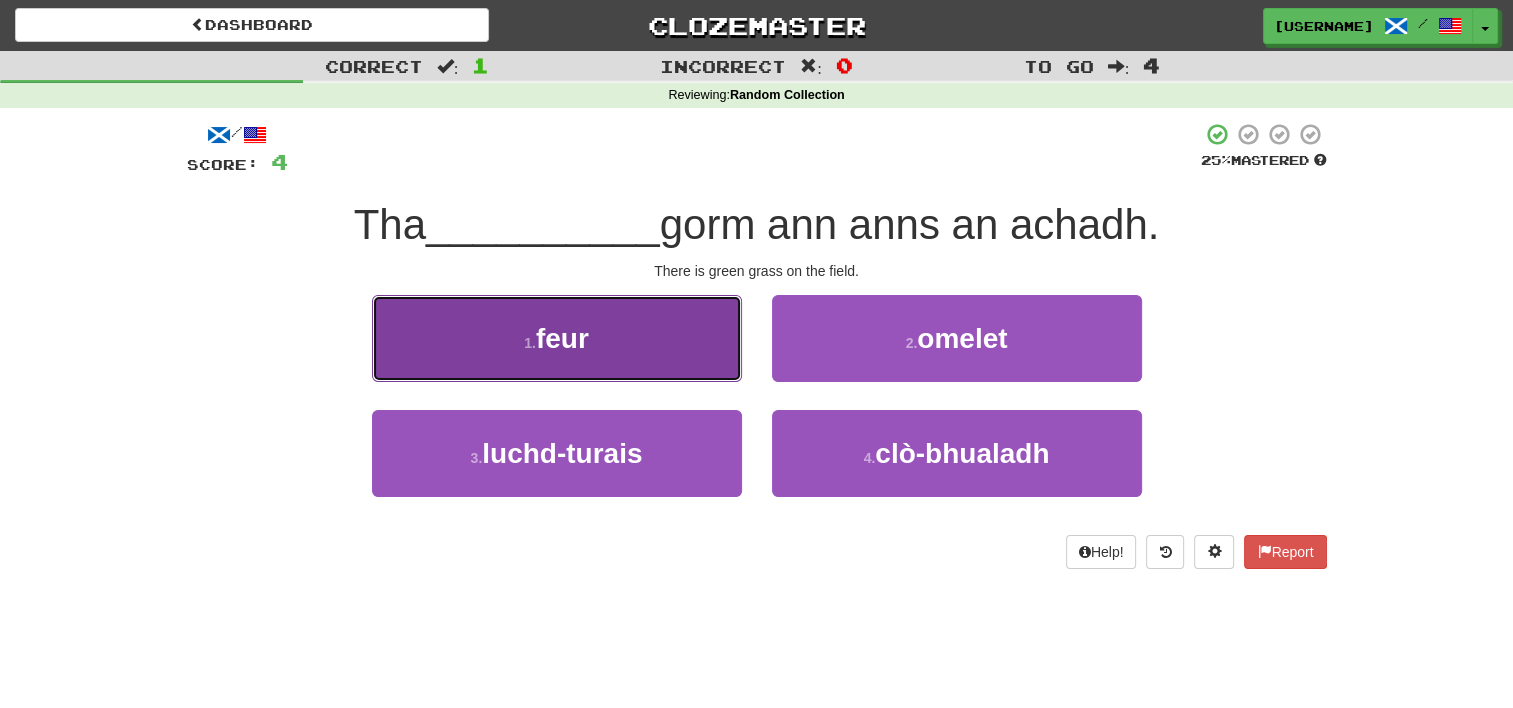click on "1 .  feur" at bounding box center (557, 338) 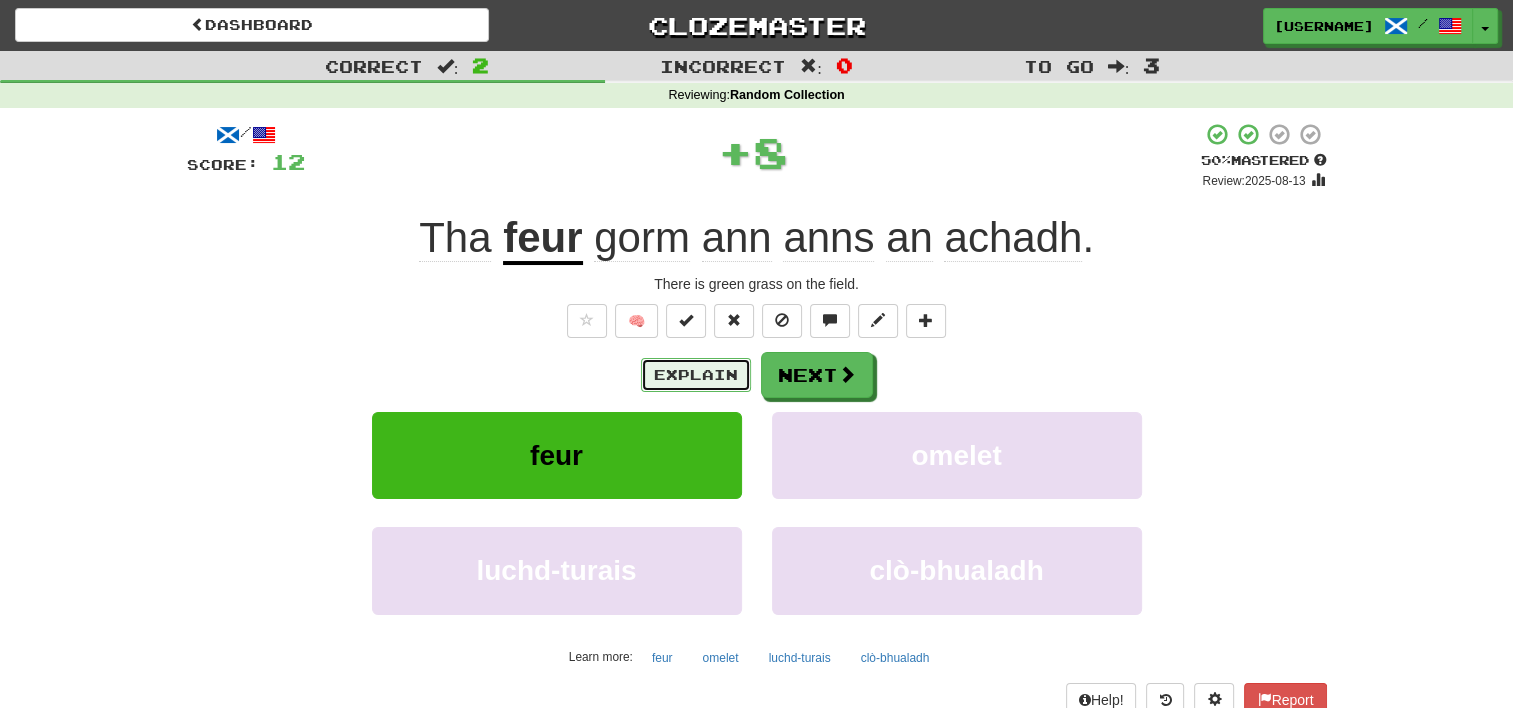 click on "Explain" at bounding box center [696, 375] 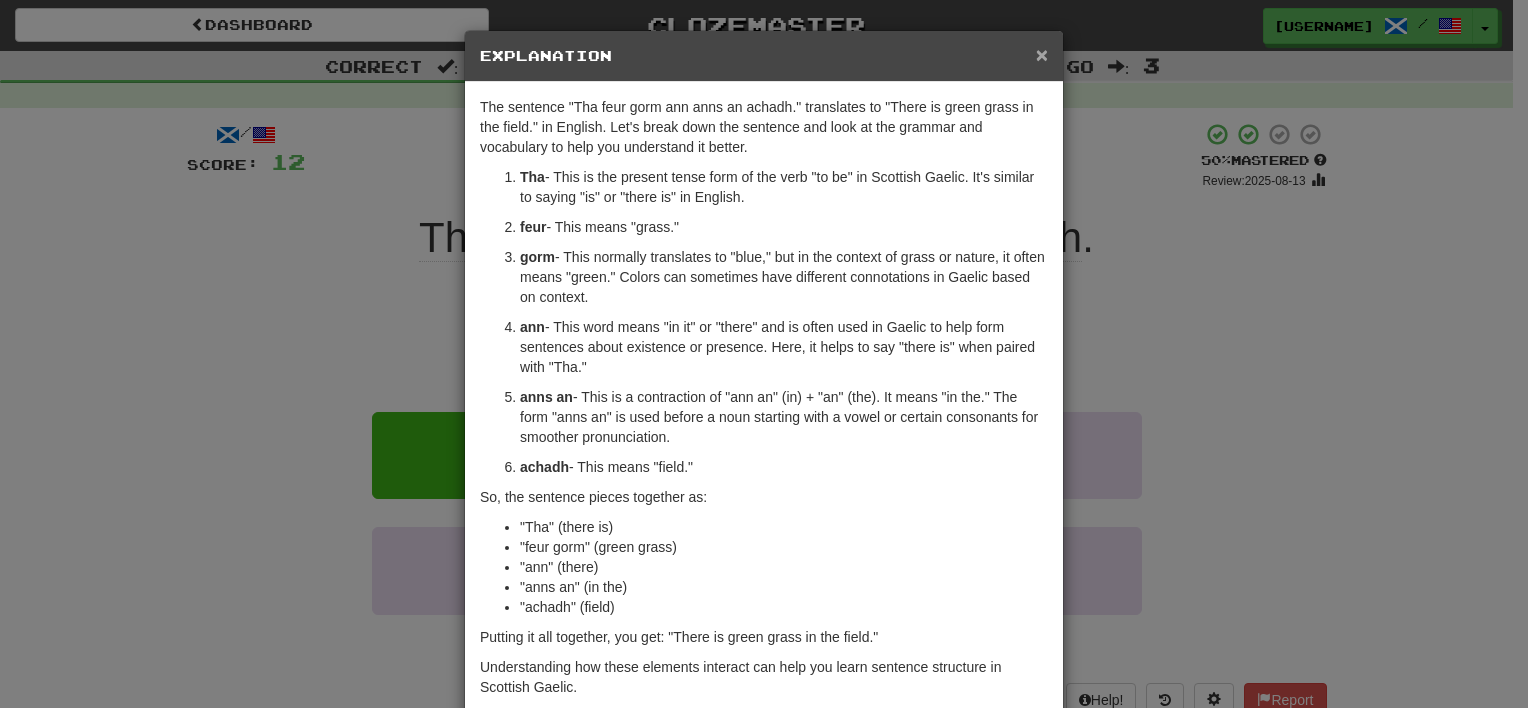 click on "×" at bounding box center (1042, 54) 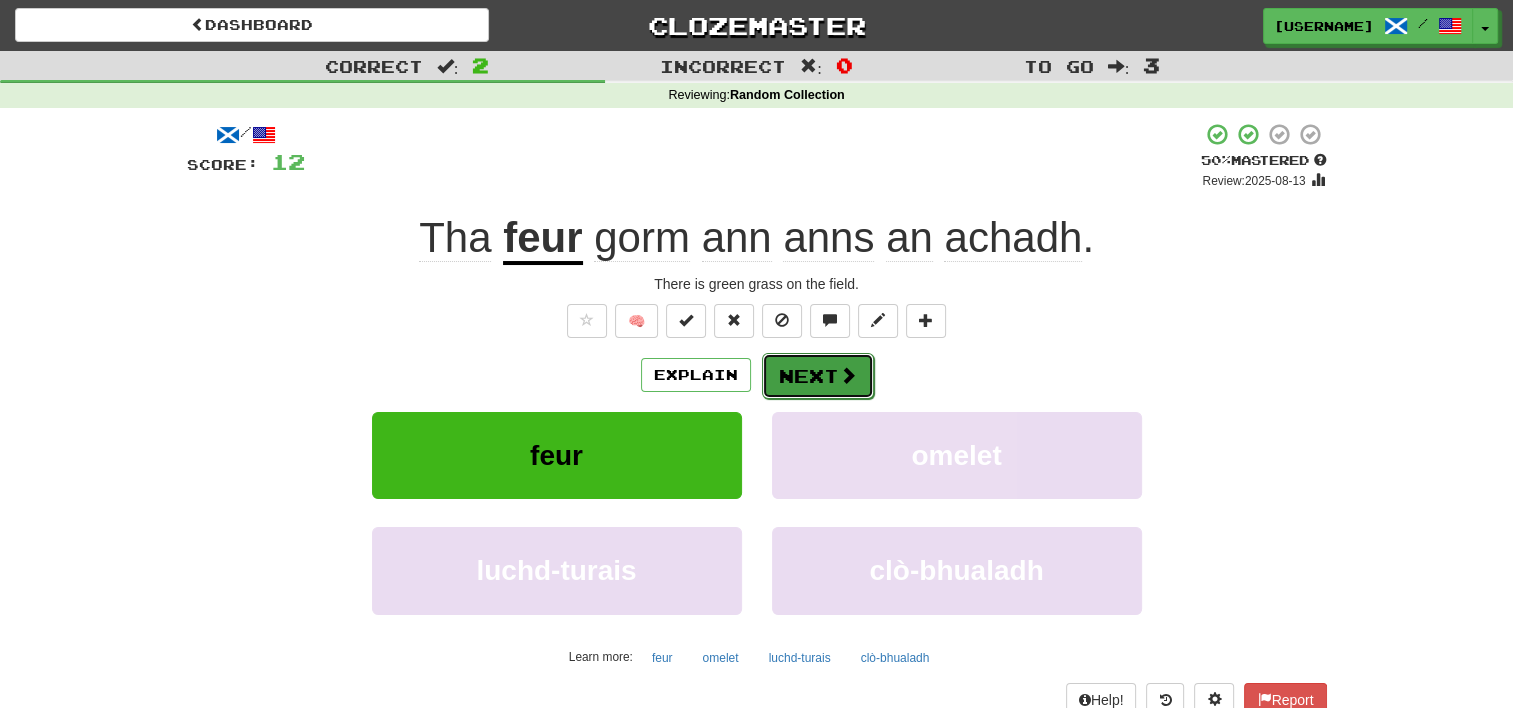 click on "Next" at bounding box center (818, 376) 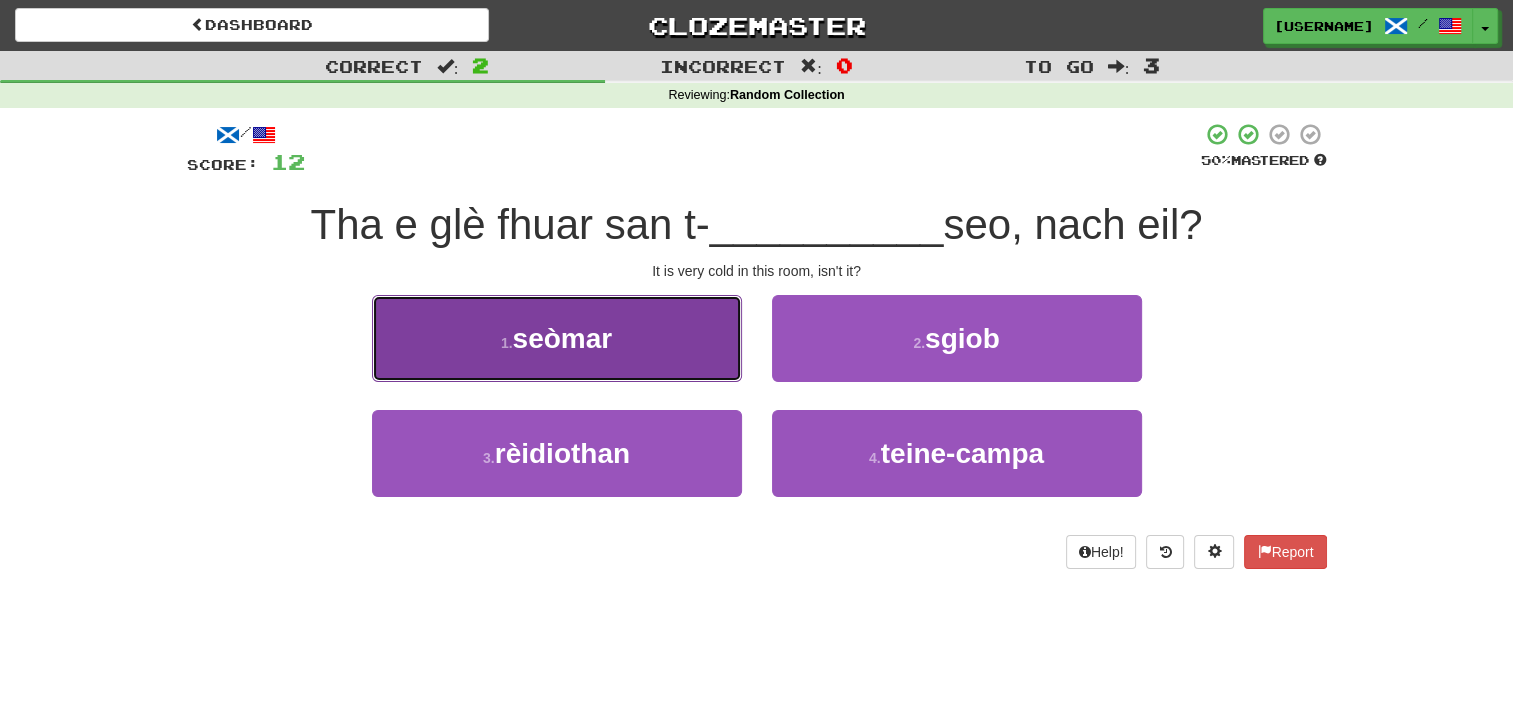 click on "1 .  seòmar" at bounding box center (557, 338) 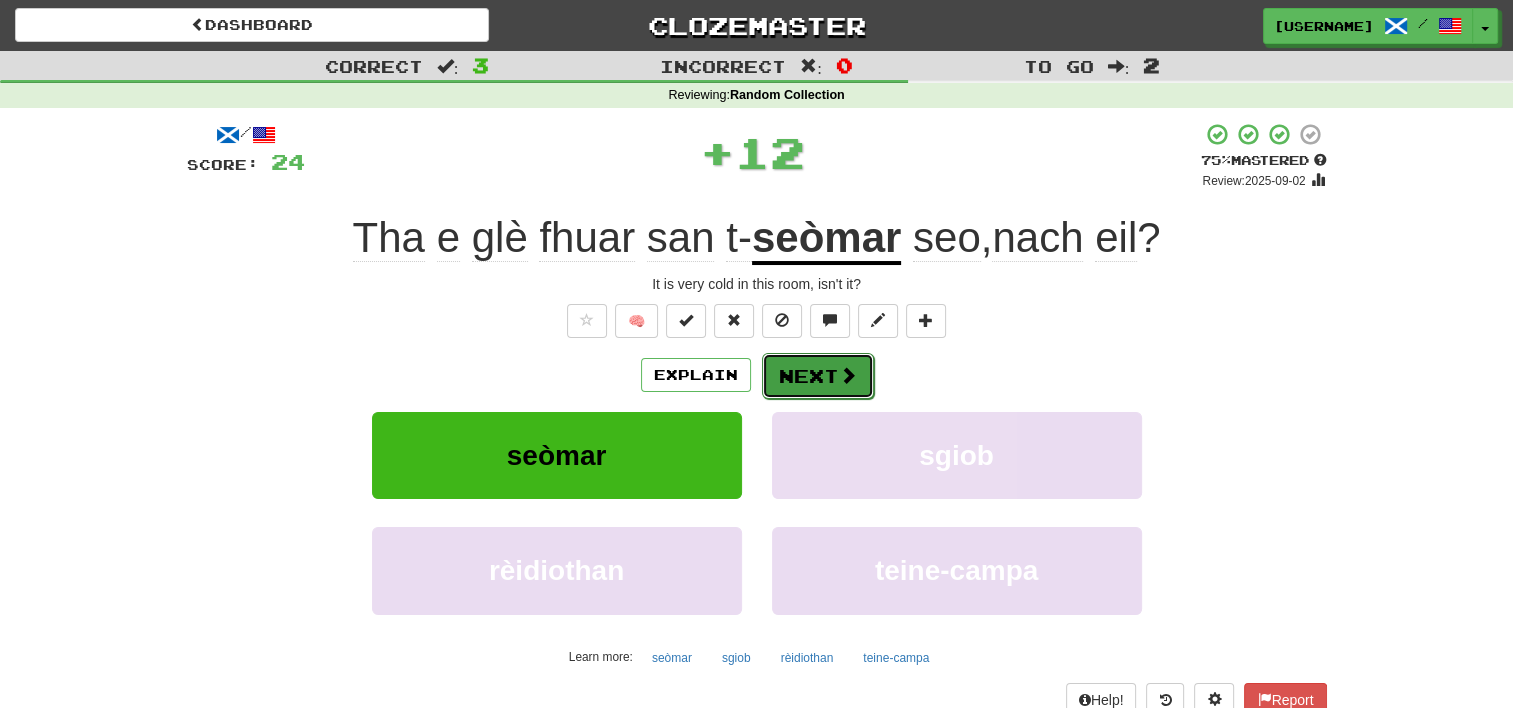 click on "Next" at bounding box center [818, 376] 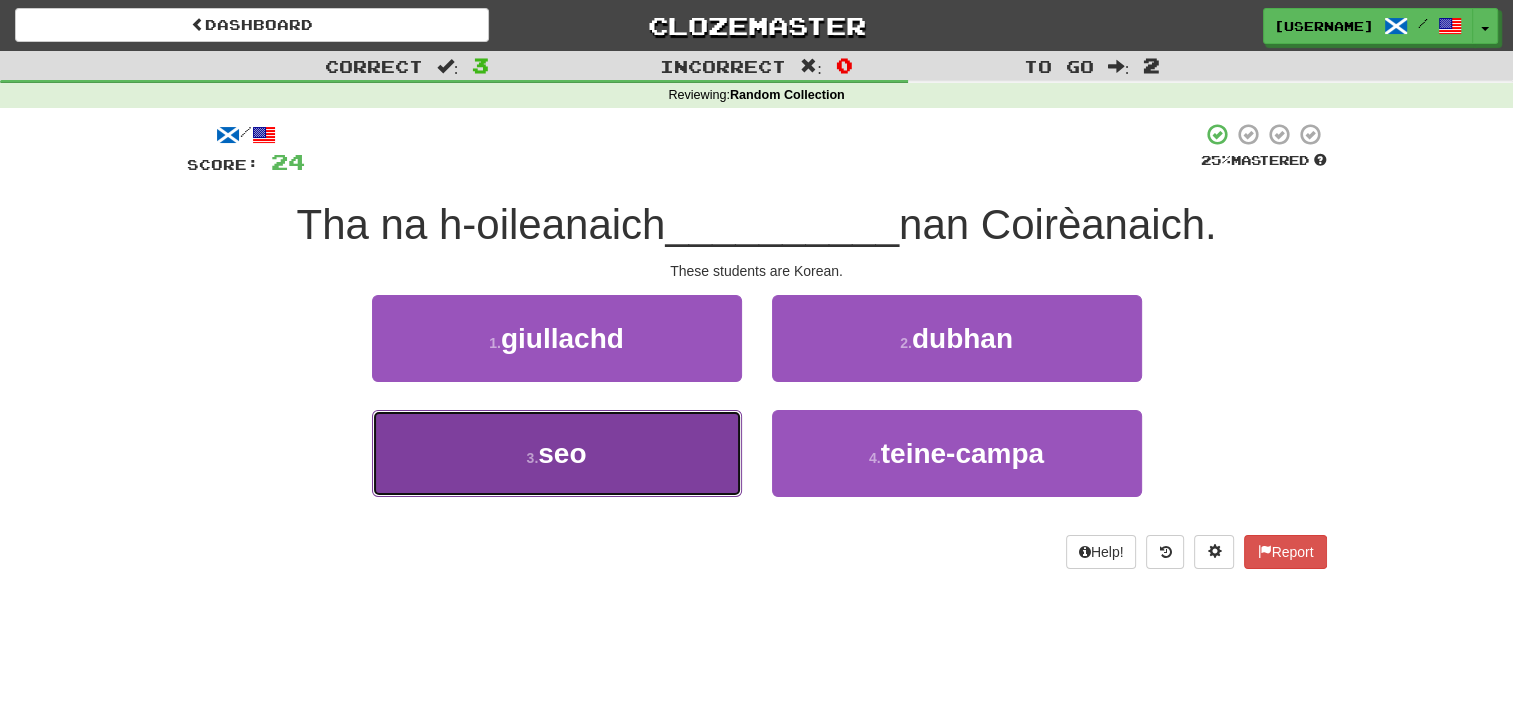 click on "3 .  seo" at bounding box center [557, 453] 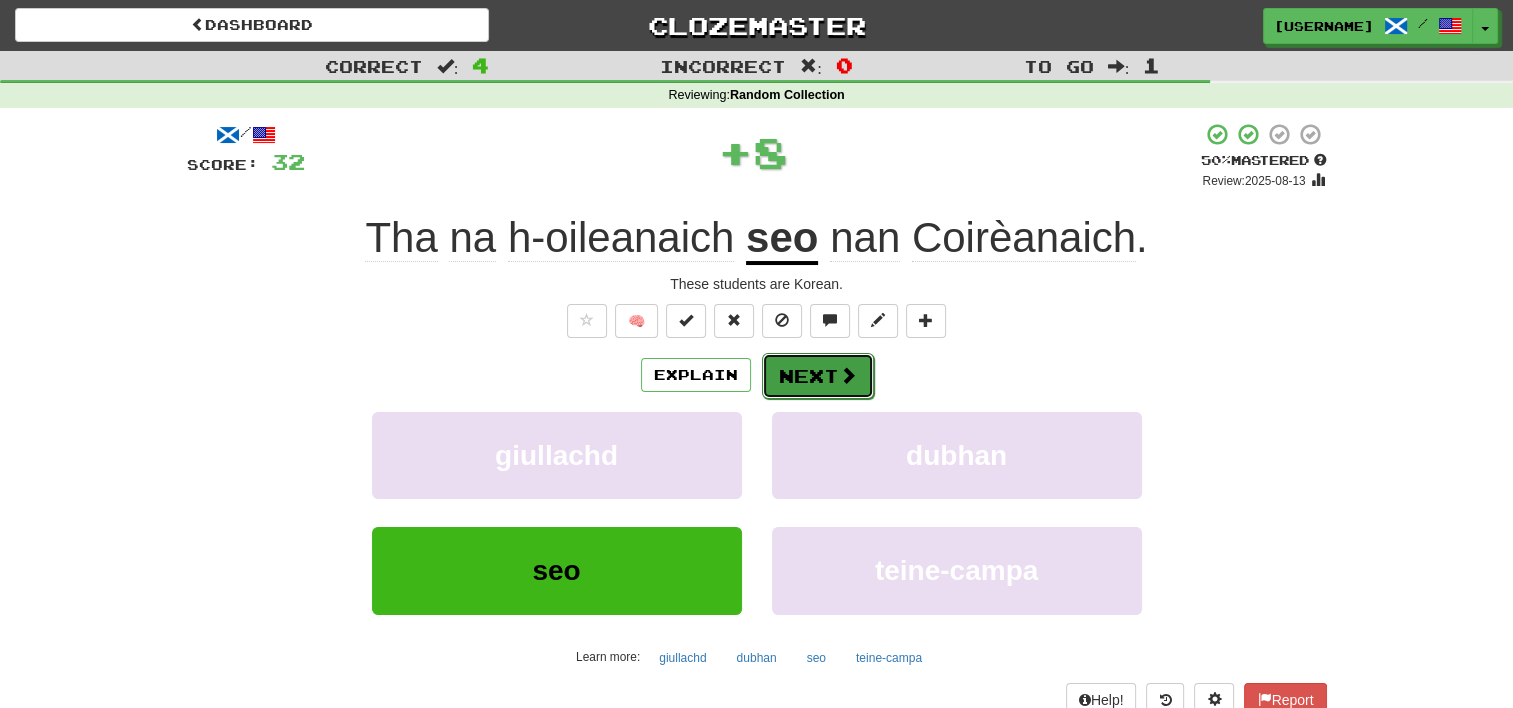 click on "Next" at bounding box center (818, 376) 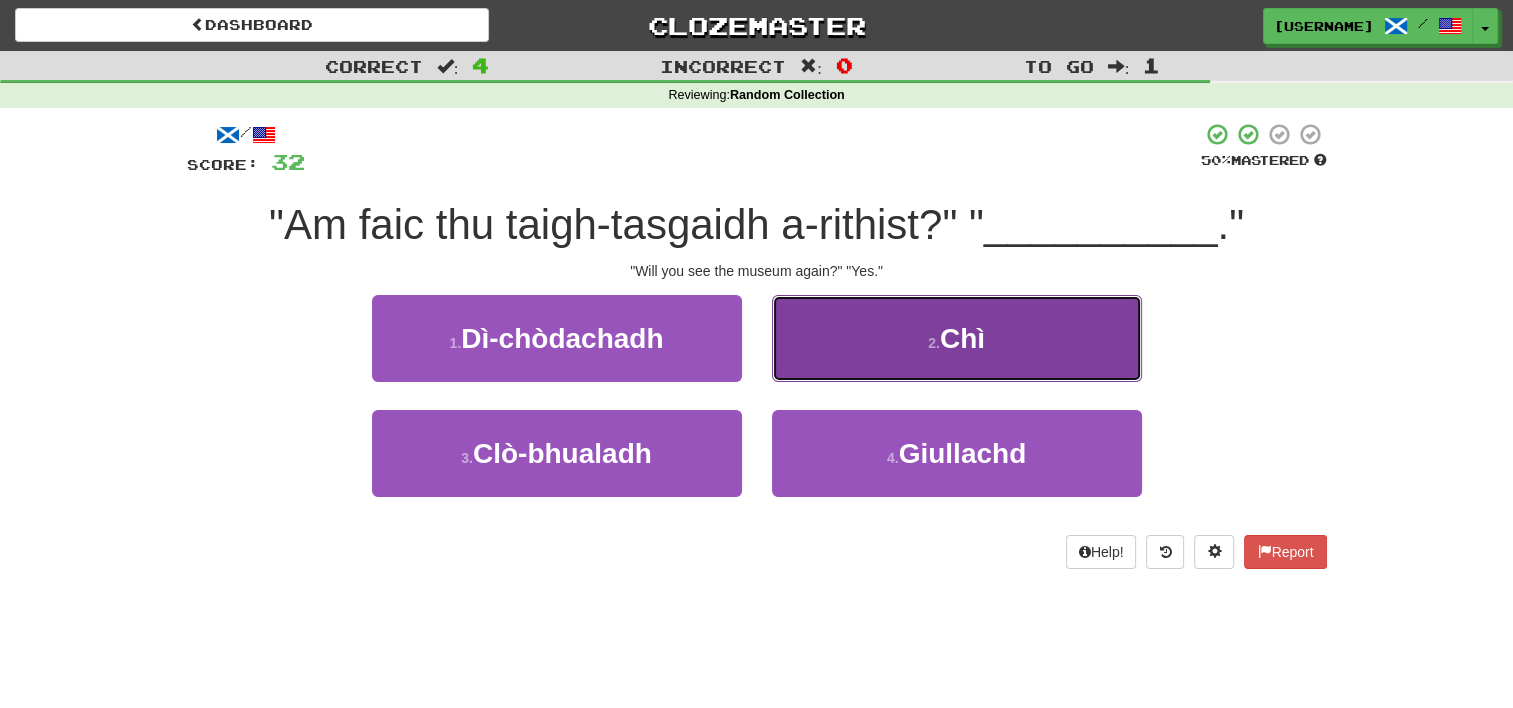 click on "2 .  Chì" at bounding box center (957, 338) 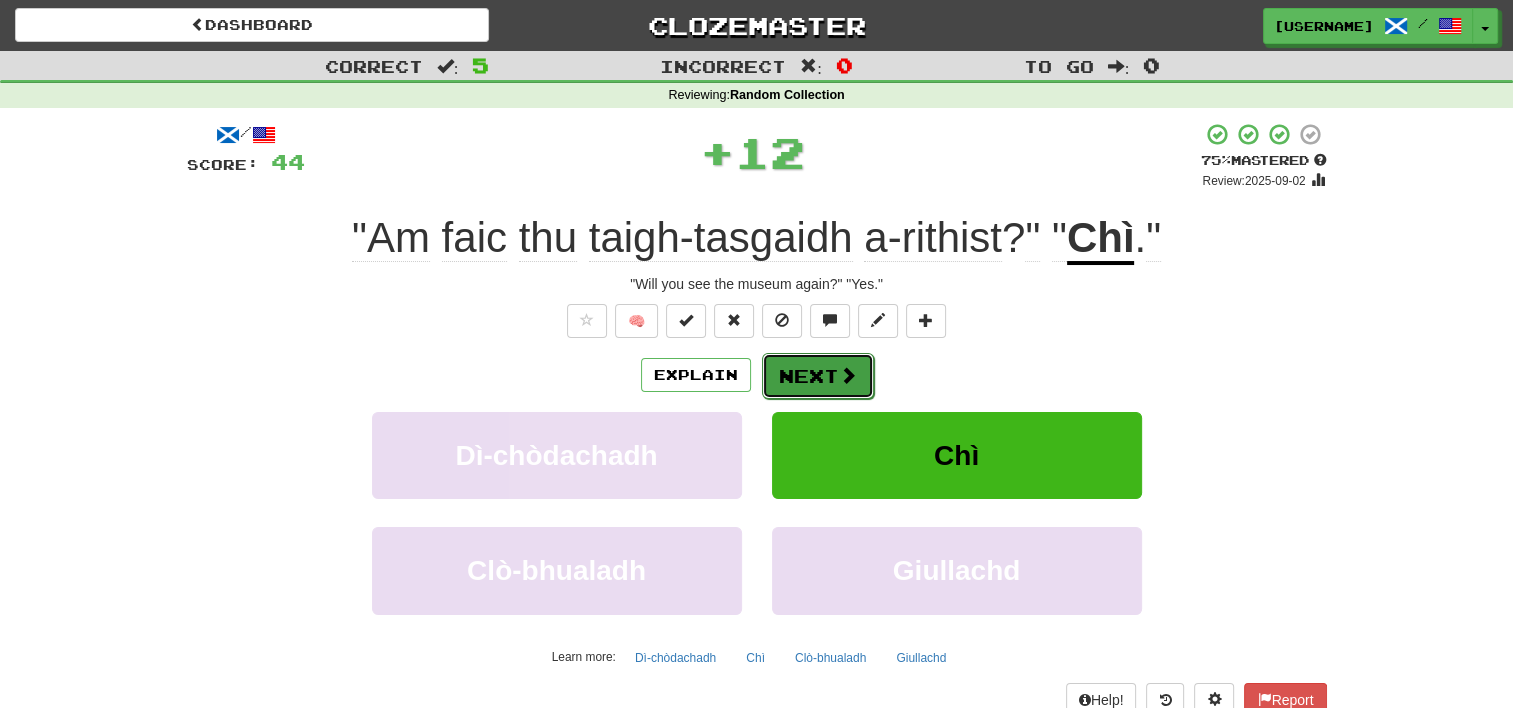 click at bounding box center [848, 375] 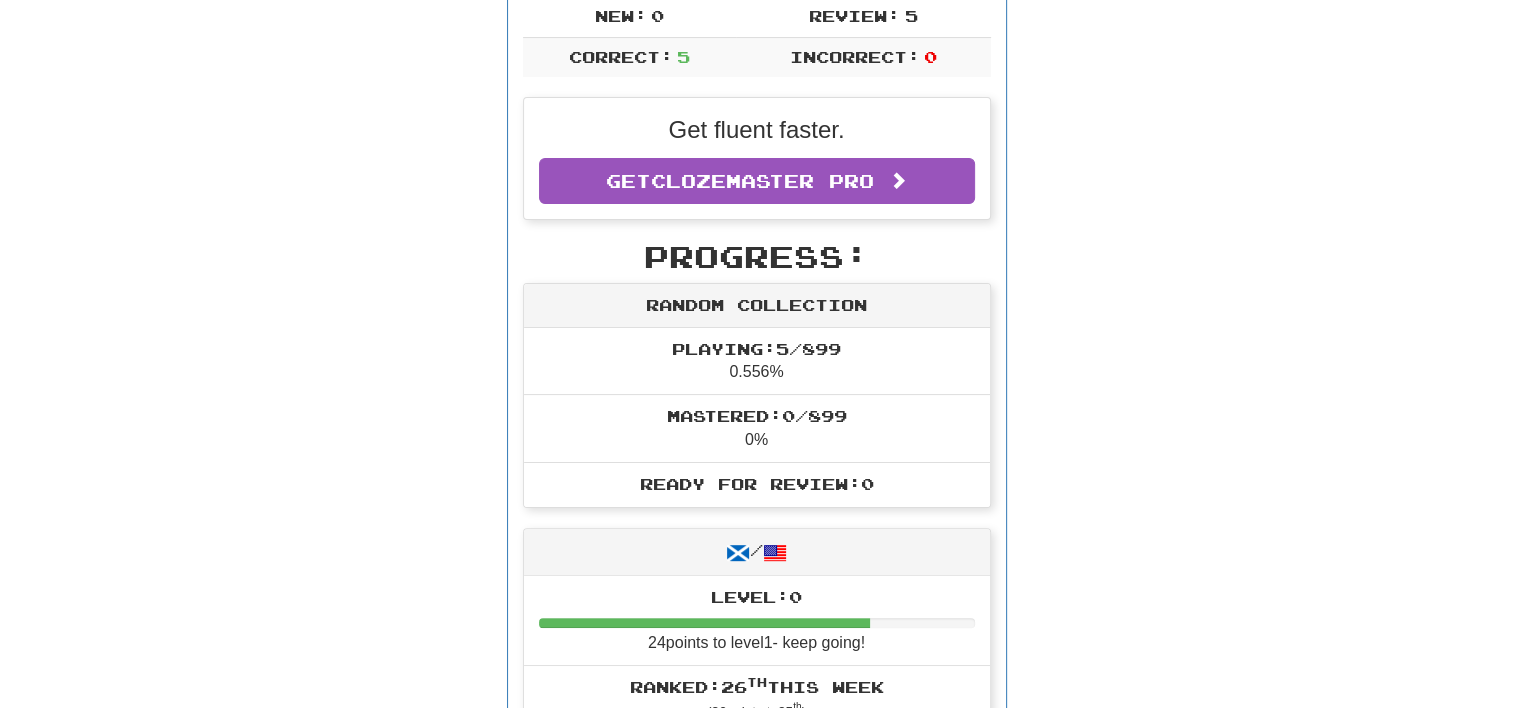 scroll, scrollTop: 426, scrollLeft: 0, axis: vertical 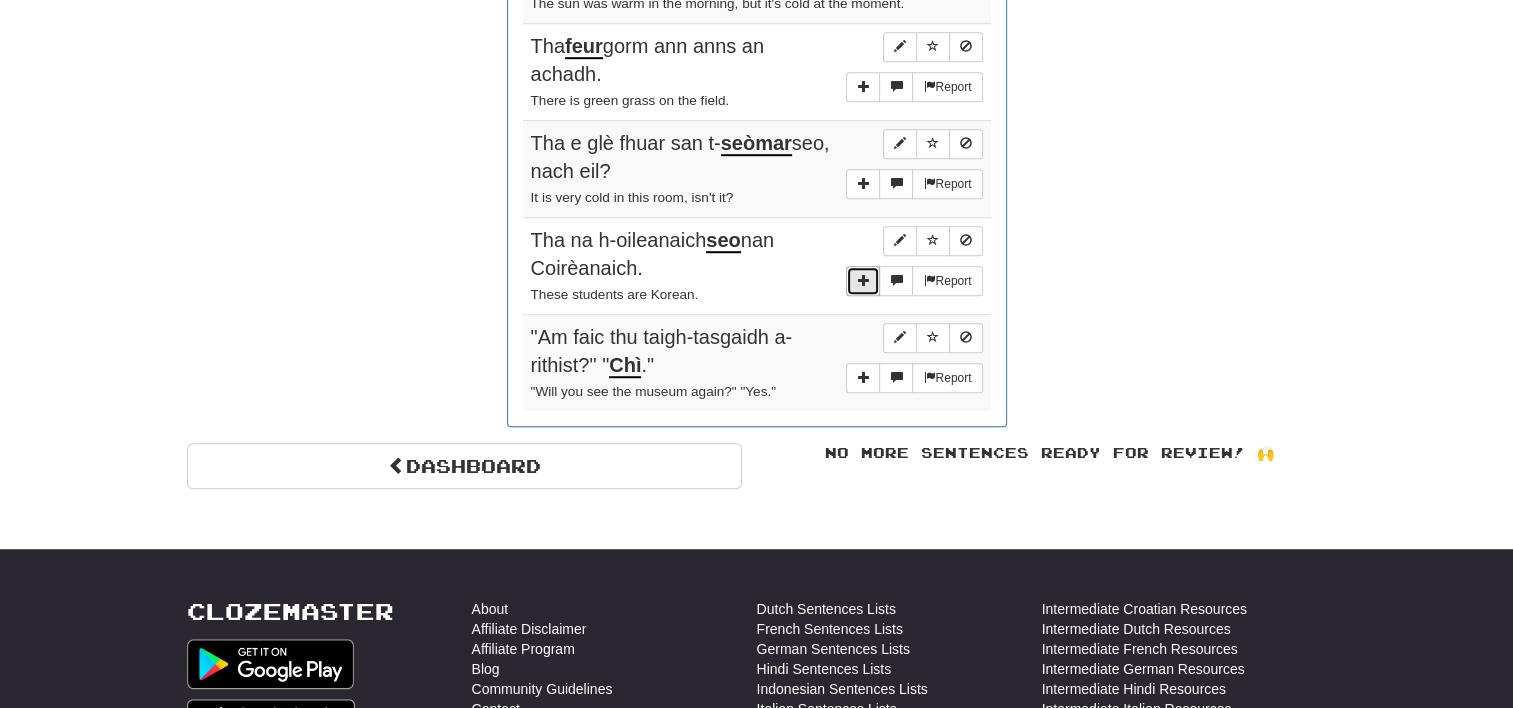 click at bounding box center (863, 280) 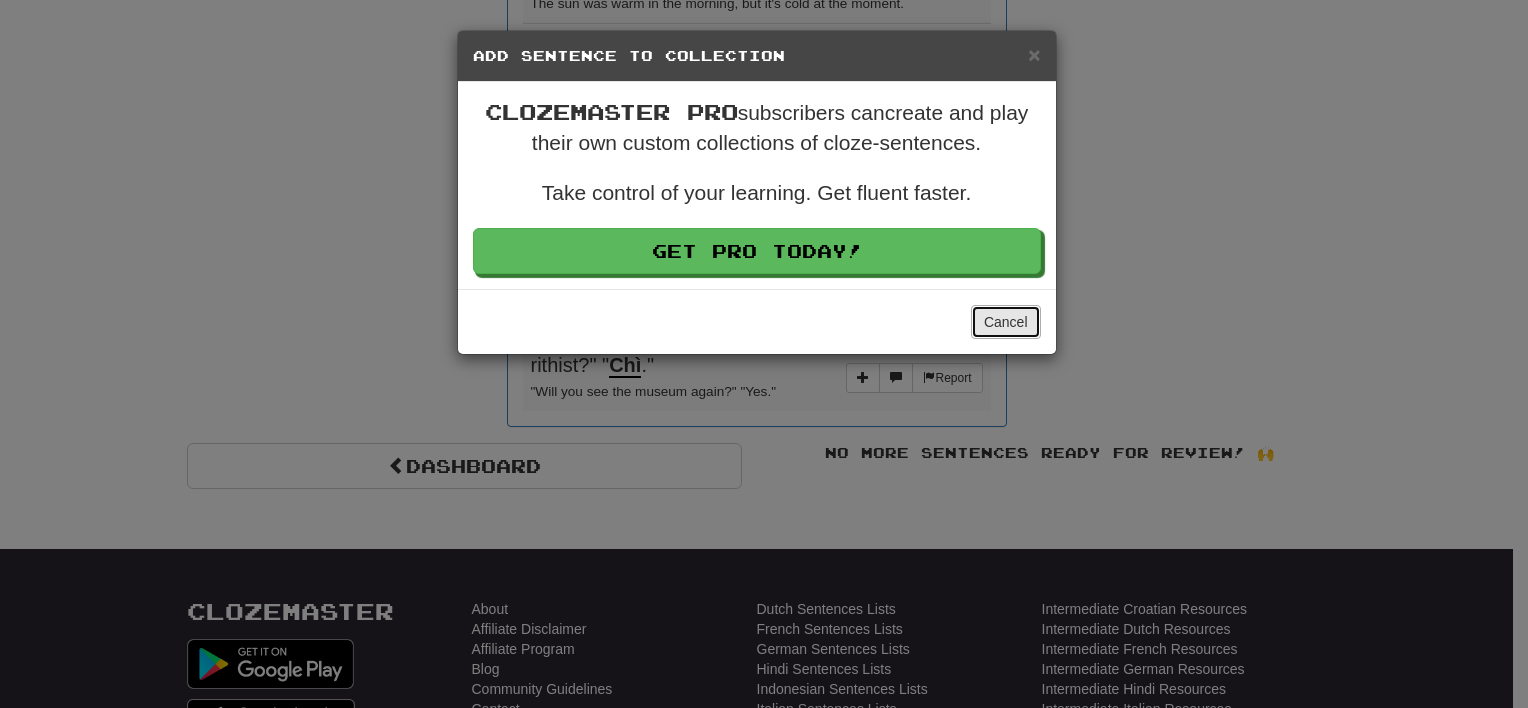 click on "Cancel" at bounding box center [1006, 322] 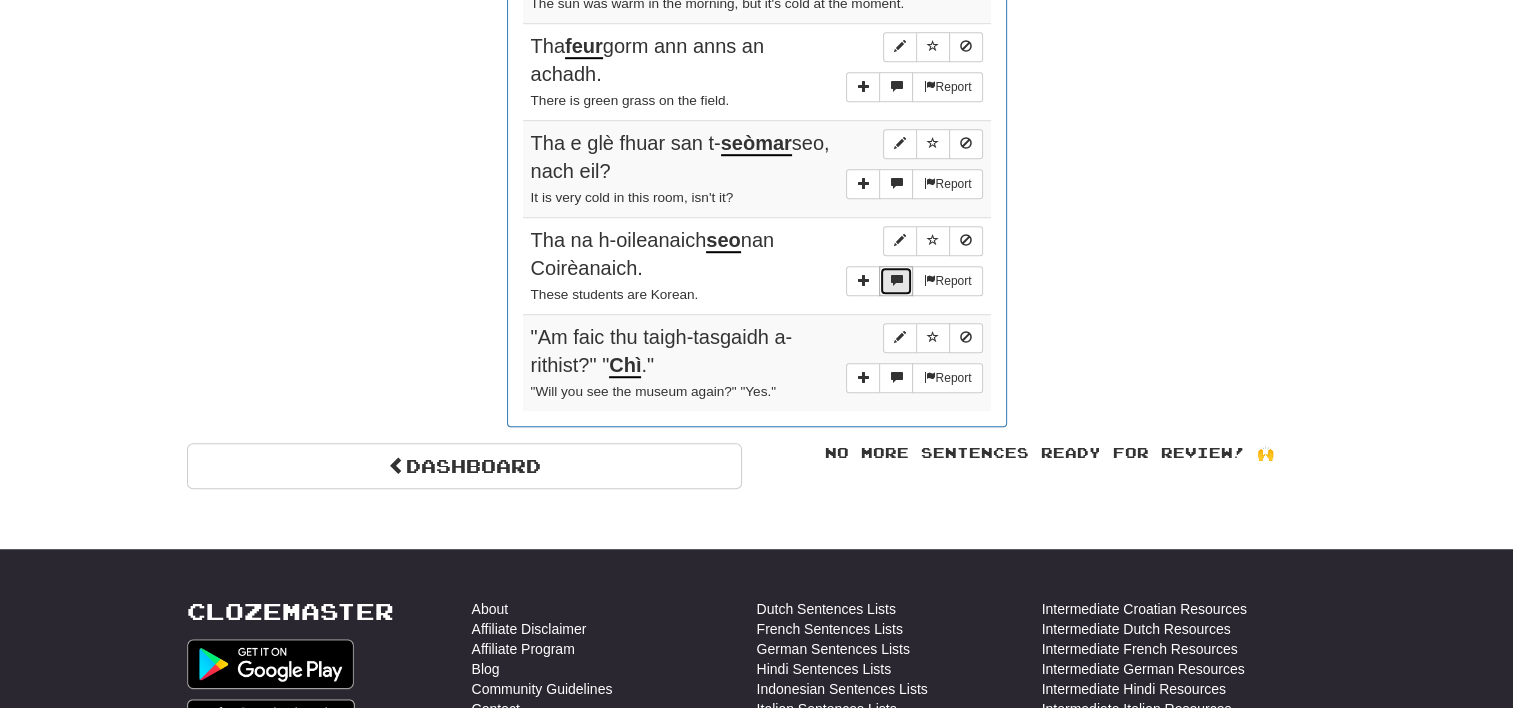 click at bounding box center [896, 280] 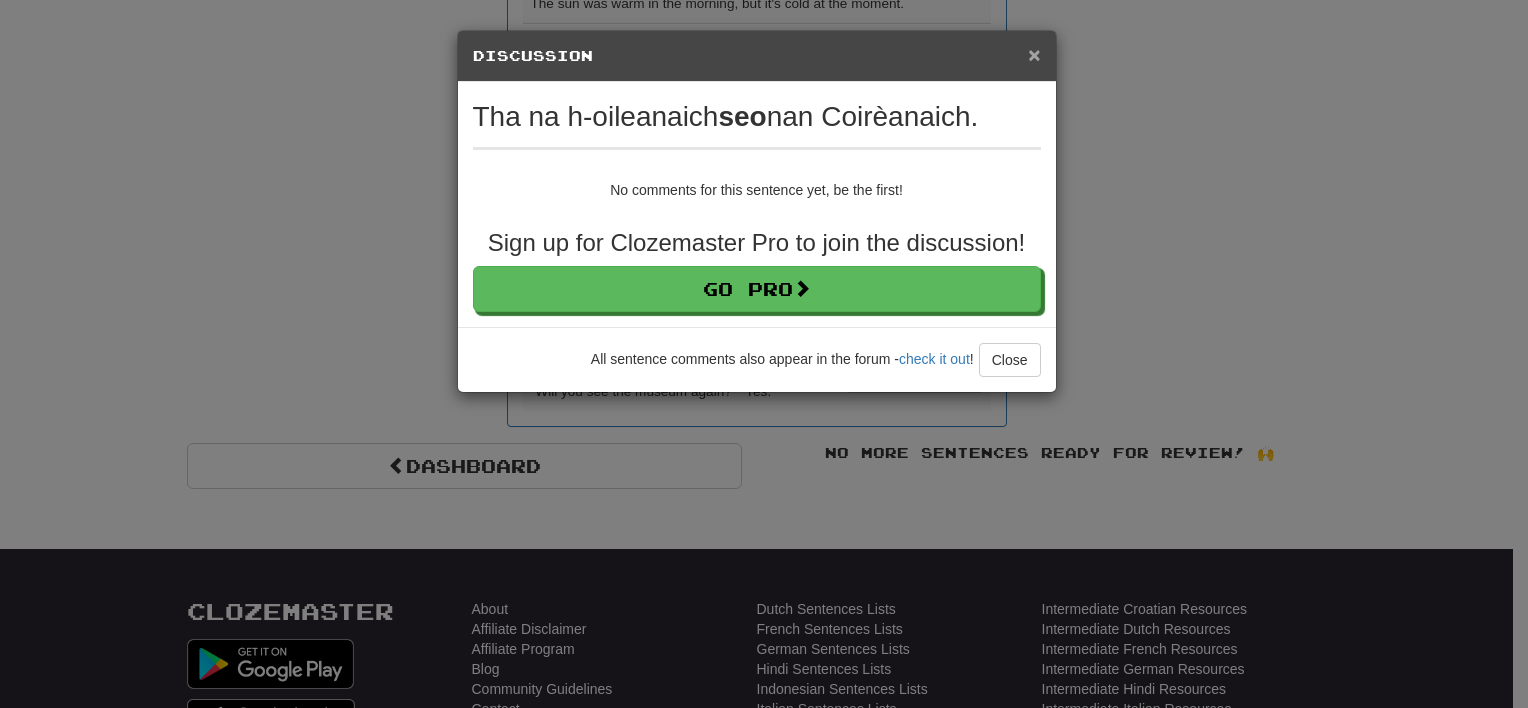 click on "×" at bounding box center (1034, 54) 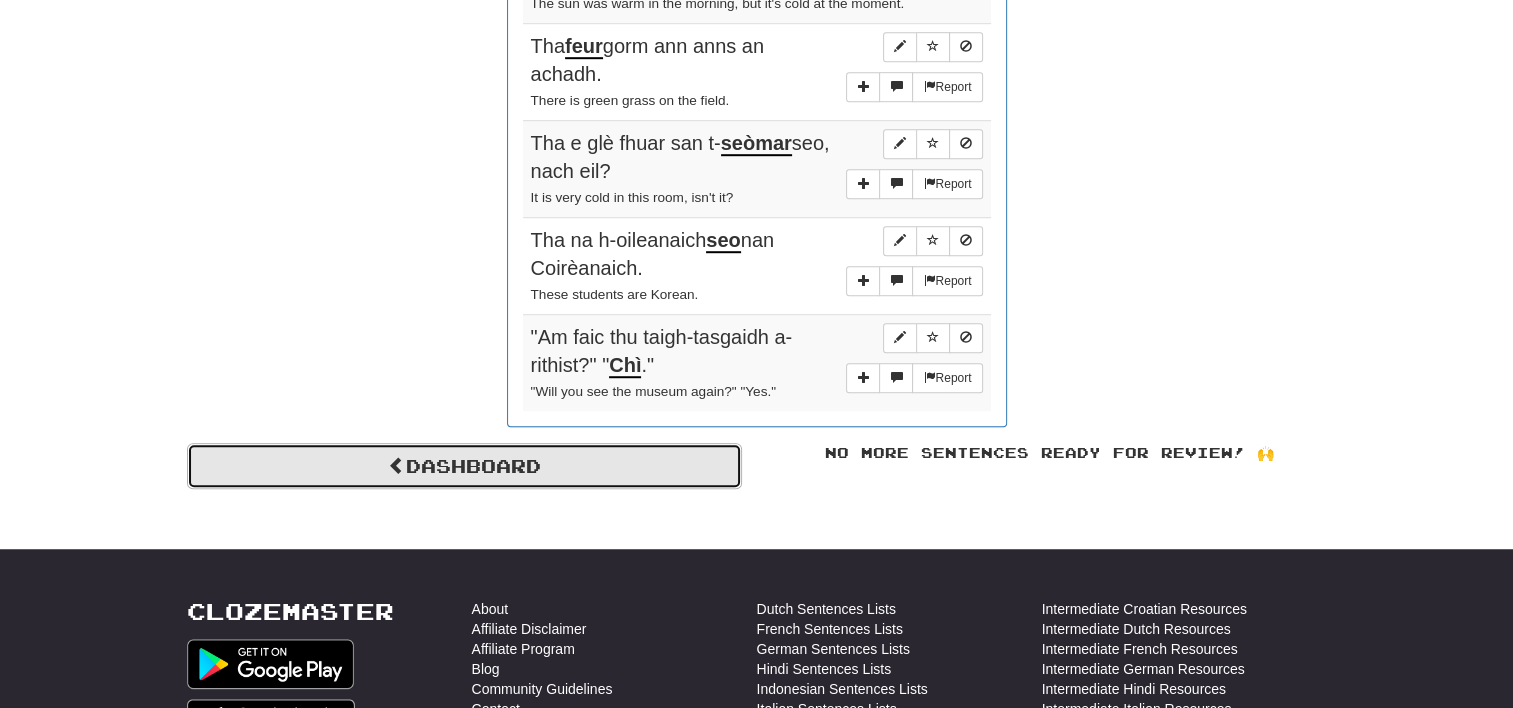 click on "Dashboard" at bounding box center [464, 466] 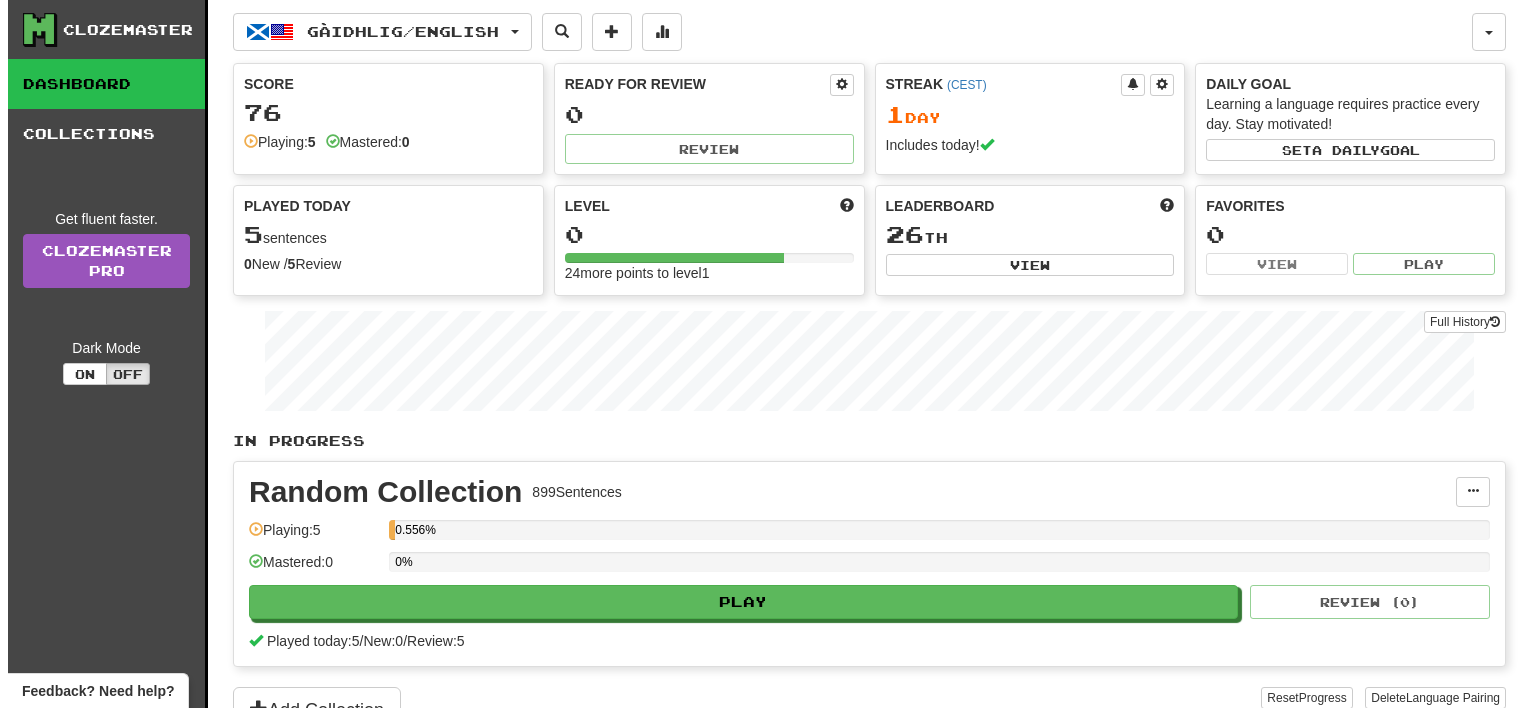 scroll, scrollTop: 0, scrollLeft: 0, axis: both 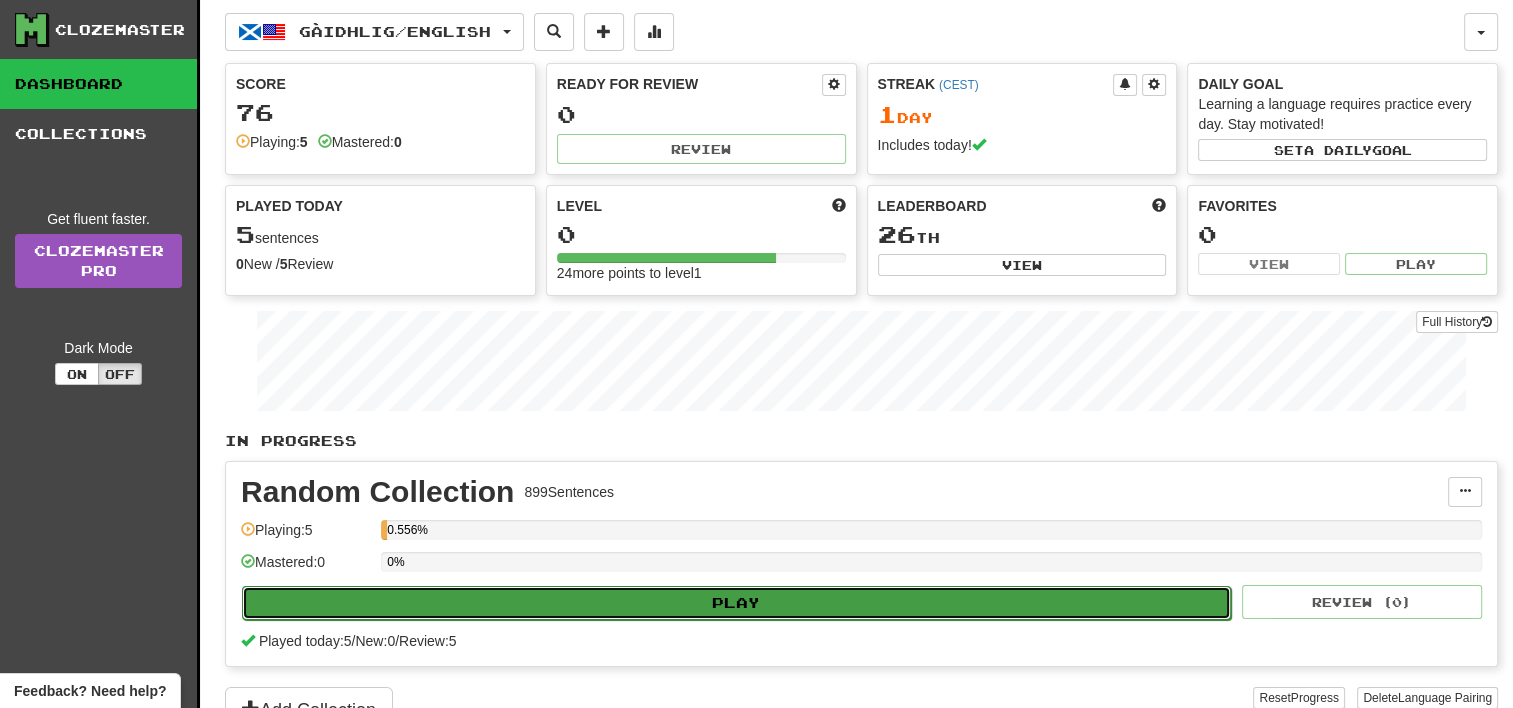 click on "Play" at bounding box center [736, 603] 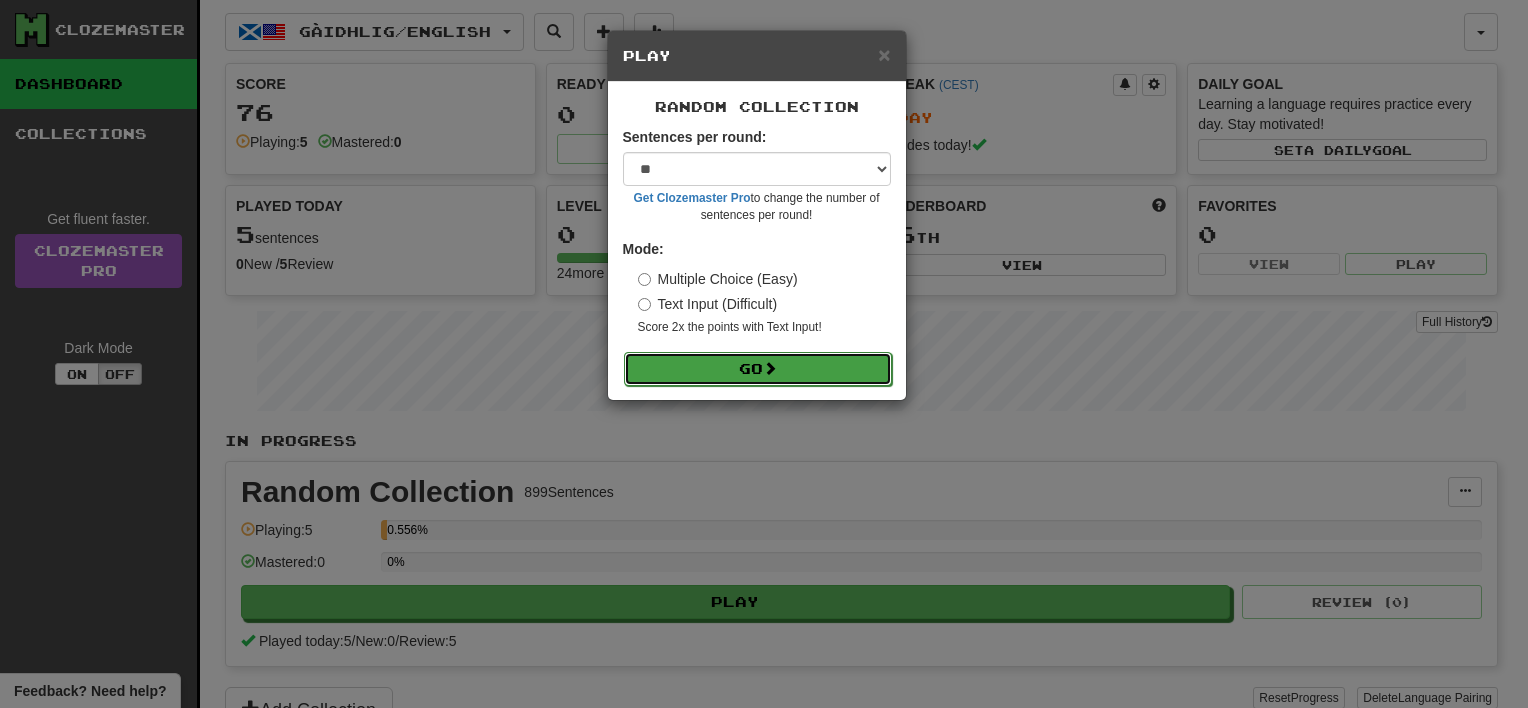 click on "Go" at bounding box center (758, 369) 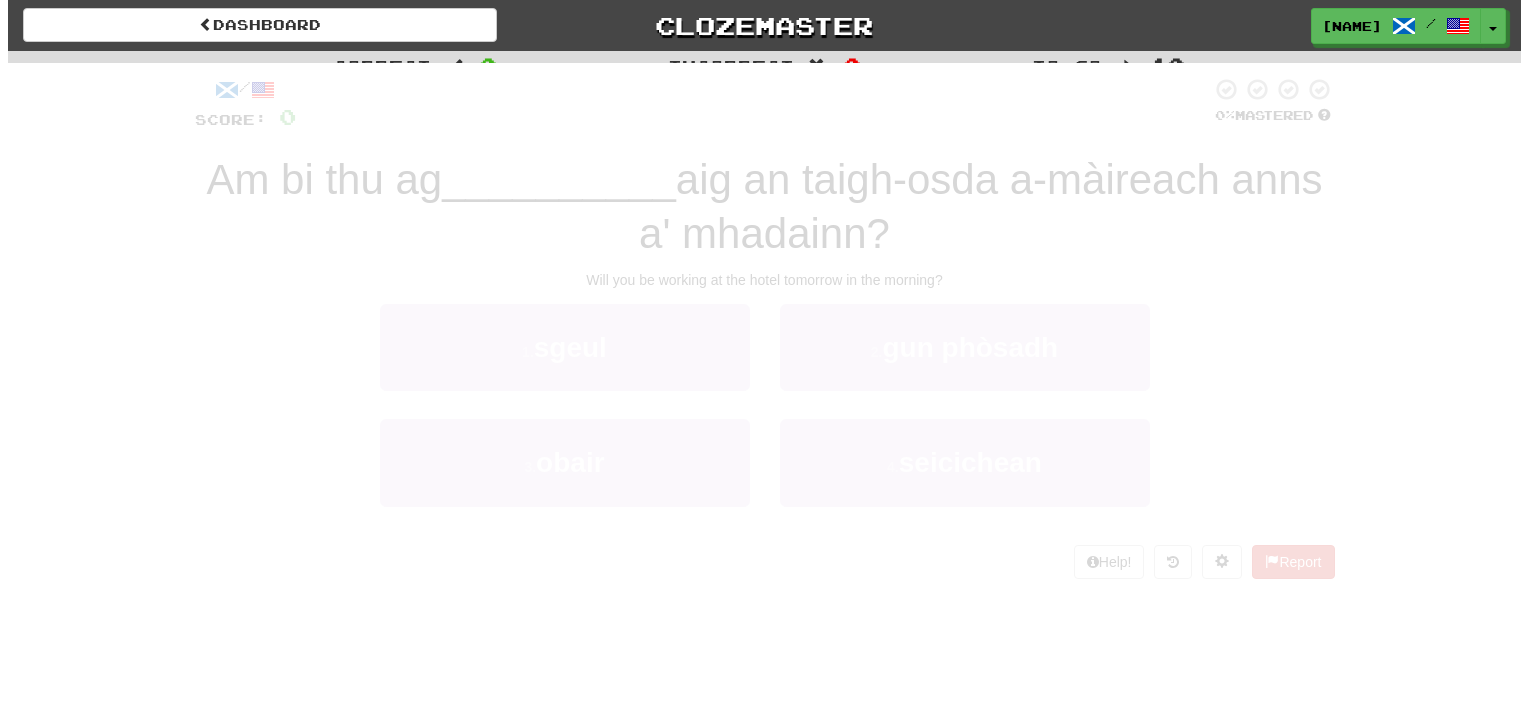 scroll, scrollTop: 0, scrollLeft: 0, axis: both 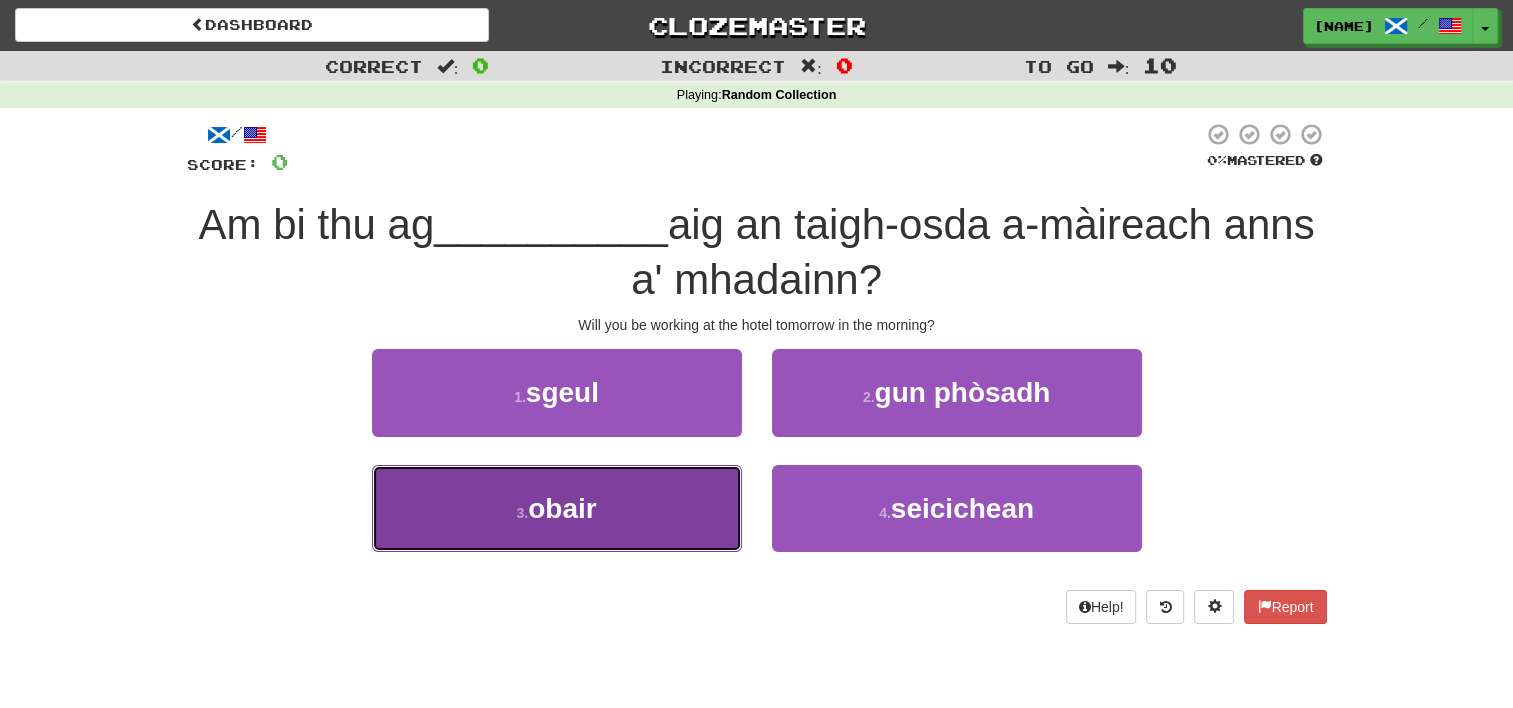 click on "3 .  obair" at bounding box center (557, 508) 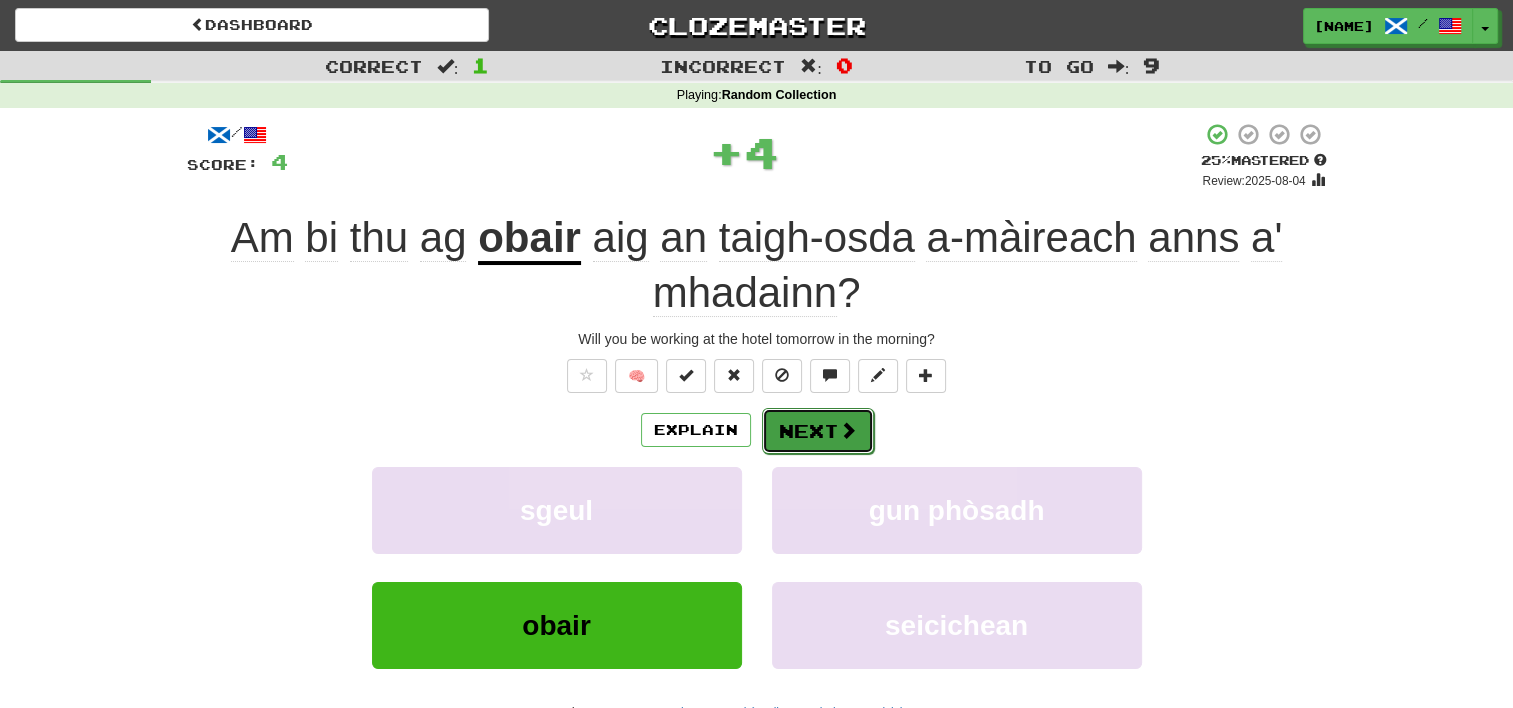 click on "Next" at bounding box center [818, 431] 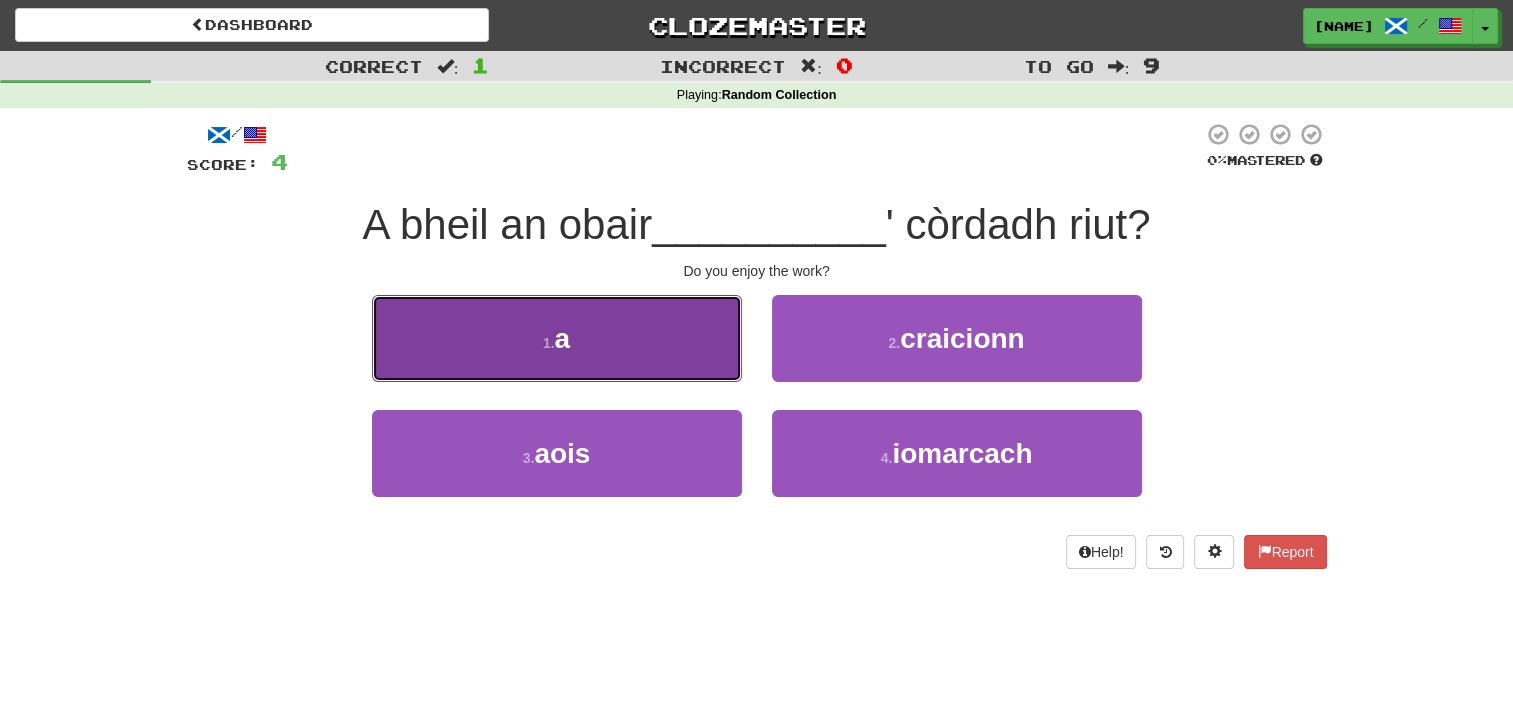 click on "1 .  a" at bounding box center [557, 338] 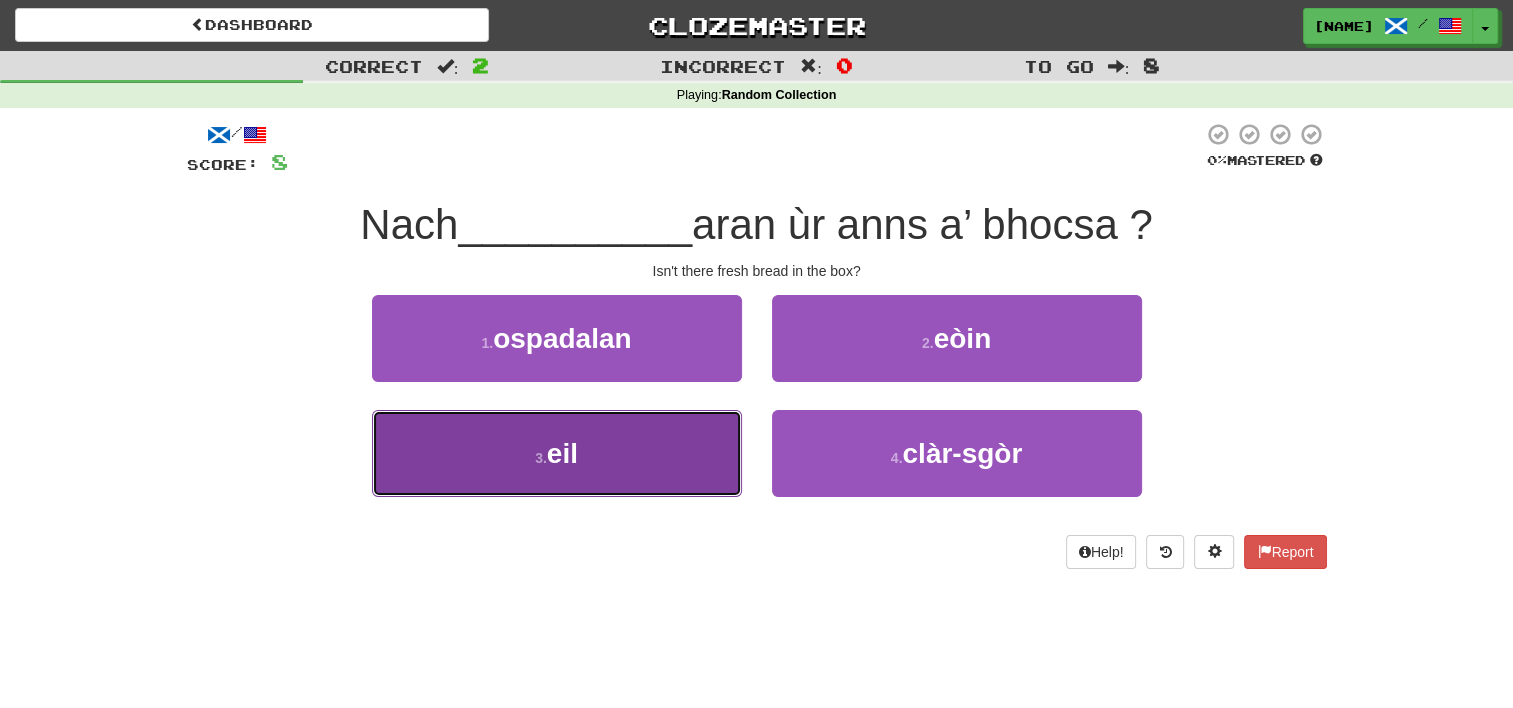 click on "3 .  eil" at bounding box center [557, 453] 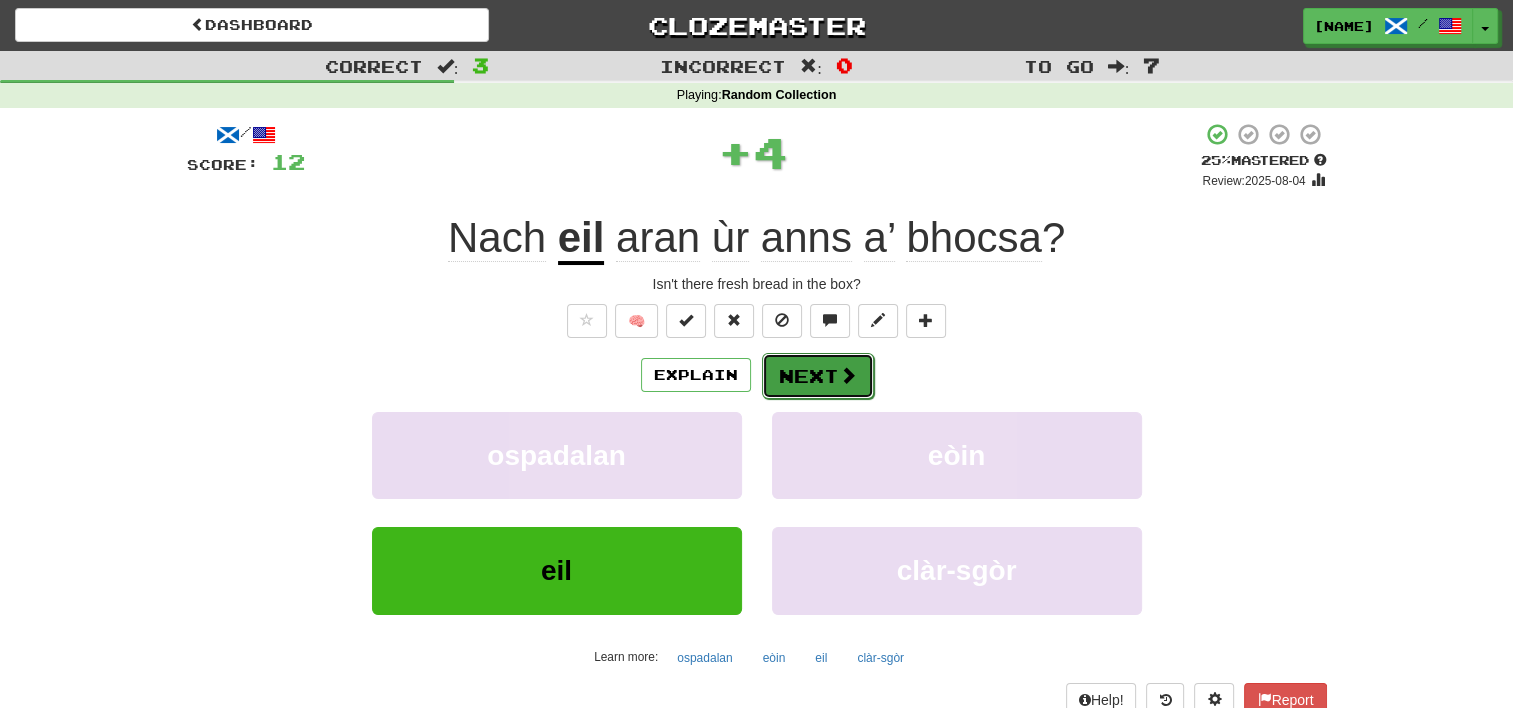 click on "Next" at bounding box center [818, 376] 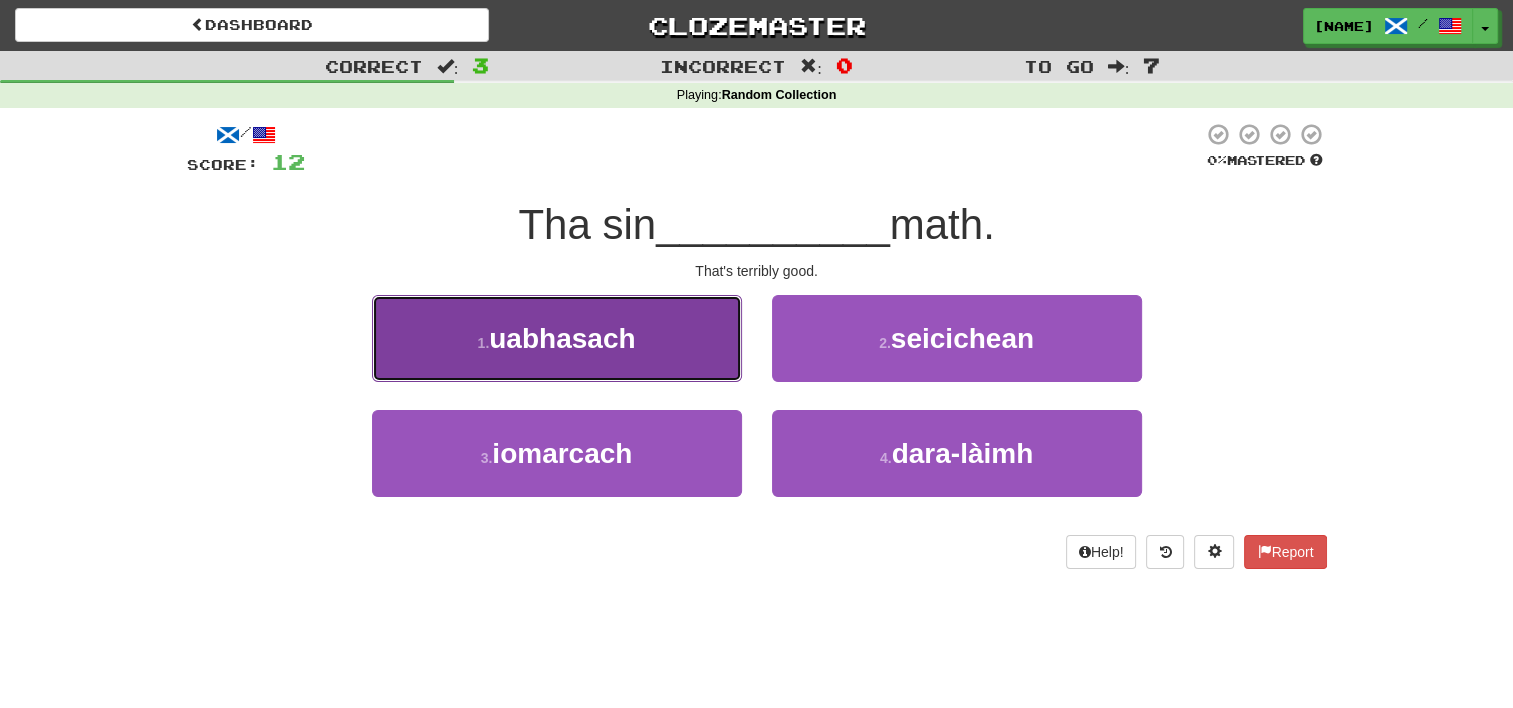click on "uabhasach" at bounding box center (562, 338) 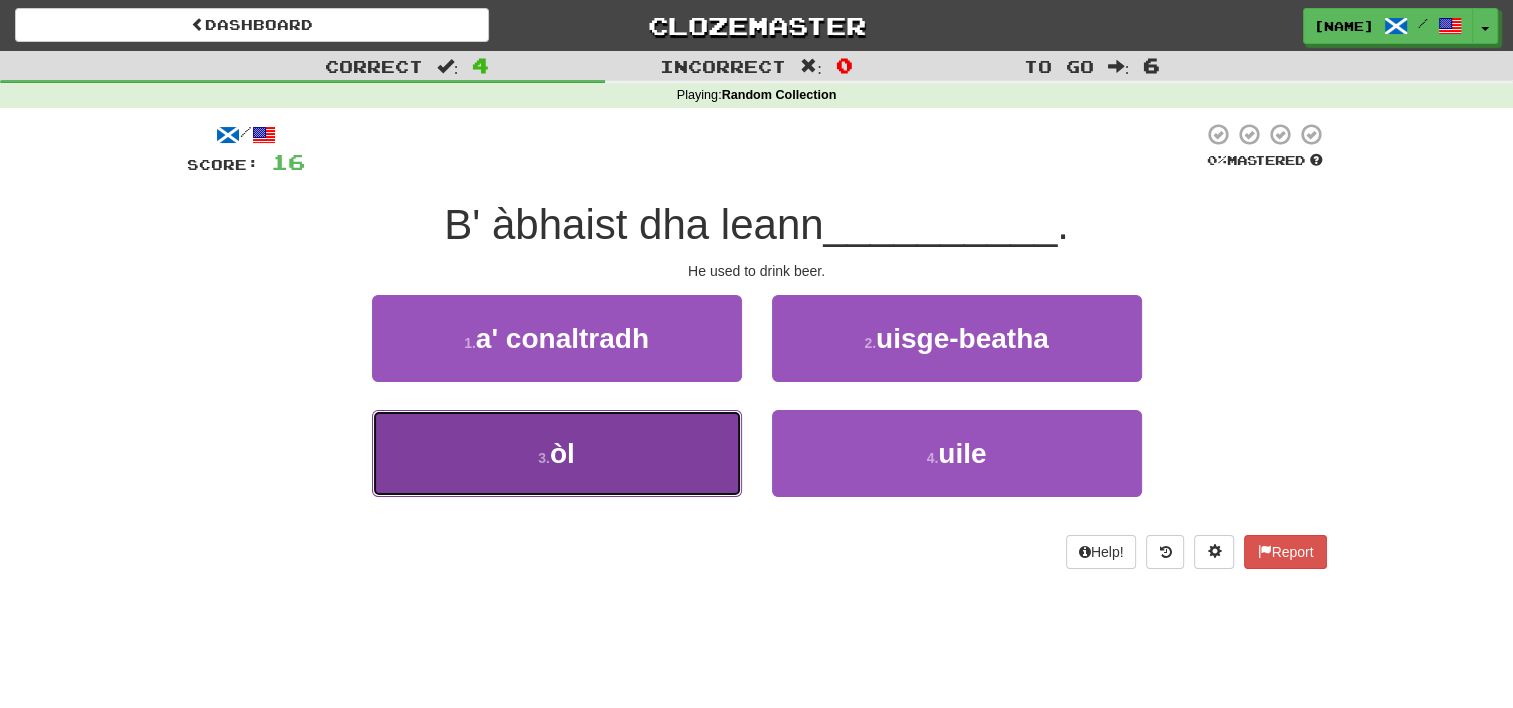 click on "òl" at bounding box center [562, 453] 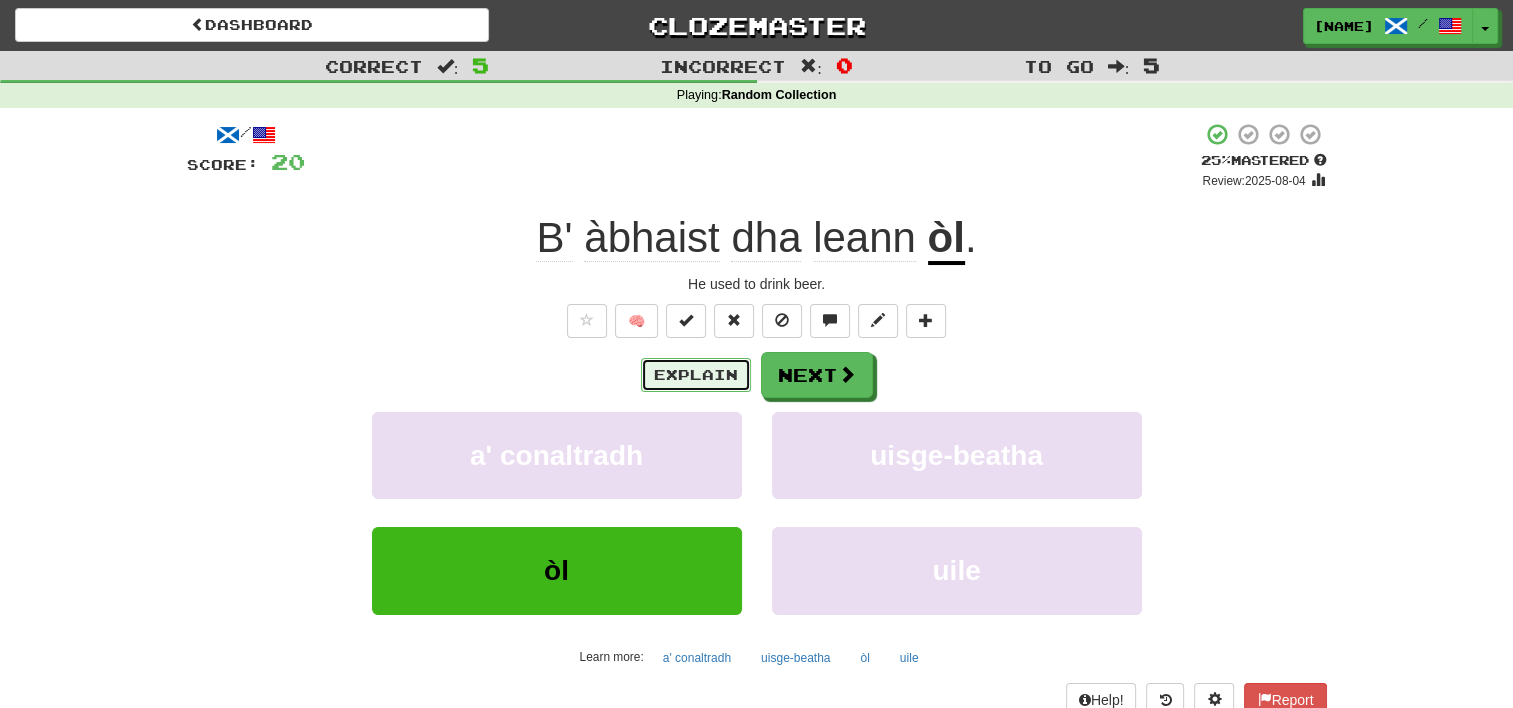 click on "Explain" at bounding box center [696, 375] 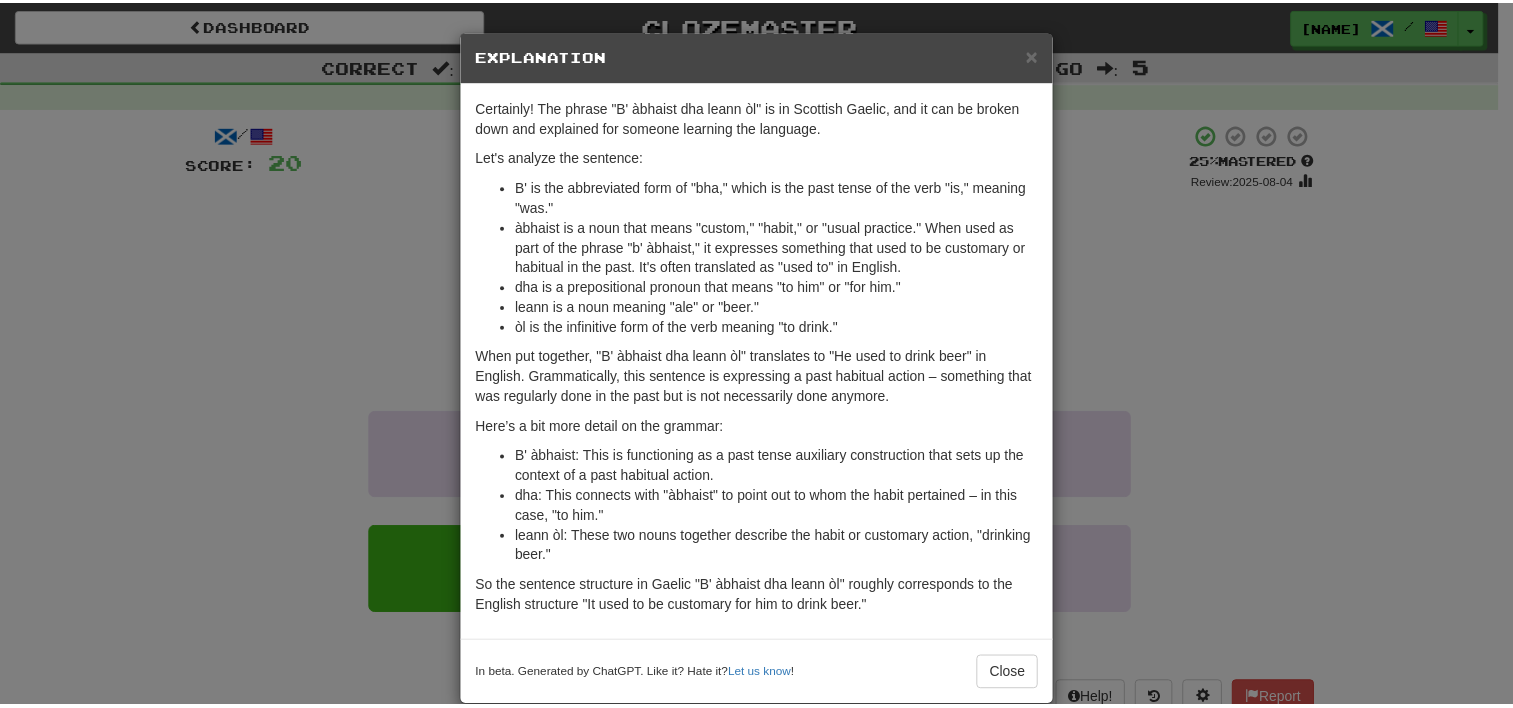 scroll, scrollTop: 28, scrollLeft: 0, axis: vertical 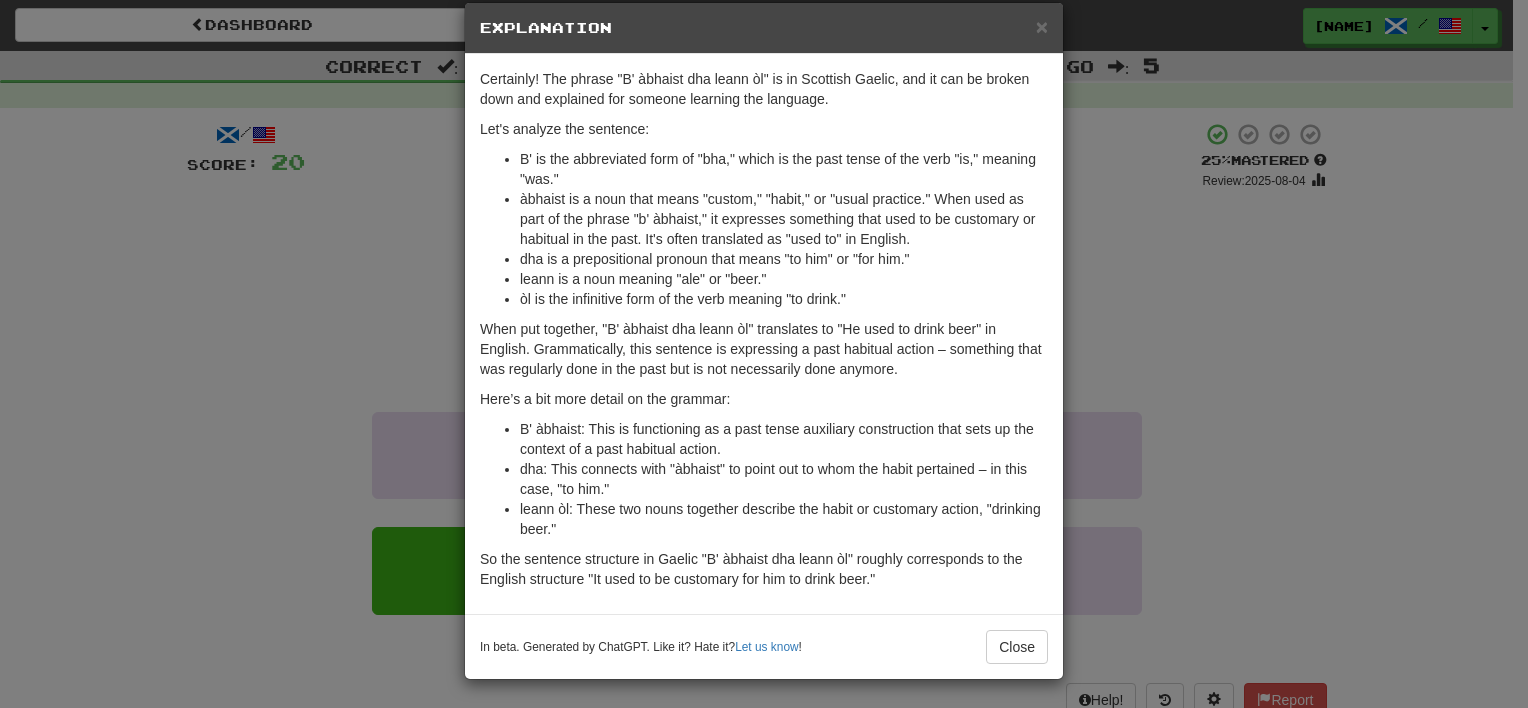 click on "× Explanation Certainly! The phrase "B' àbhaist dha leann òl" is in Scottish Gaelic, and it can be broken down and explained for someone learning the language.
Let's analyze the sentence:
B' is the abbreviated form of "bha," which is the past tense of the verb "is," meaning "was."
àbhaist is a noun that means "custom," "habit," or "usual practice." When used as part of the phrase "b' àbhaist," it expresses something that used to be customary or habitual in the past. It's often translated as "used to" in English.
dha is a prepositional pronoun that means "to him" or "for him."
leann is a noun meaning "ale" or "beer."
òl is the infinitive form of the verb meaning "to drink."
When put together, "B' àbhaist dha leann òl" translates to "He used to drink beer" in English. Grammatically, this sentence is expressing a past habitual action – something that was regularly done in the past but is not necessarily done anymore.
Here’s a bit more detail on the grammar:
Let us know" at bounding box center [764, 354] 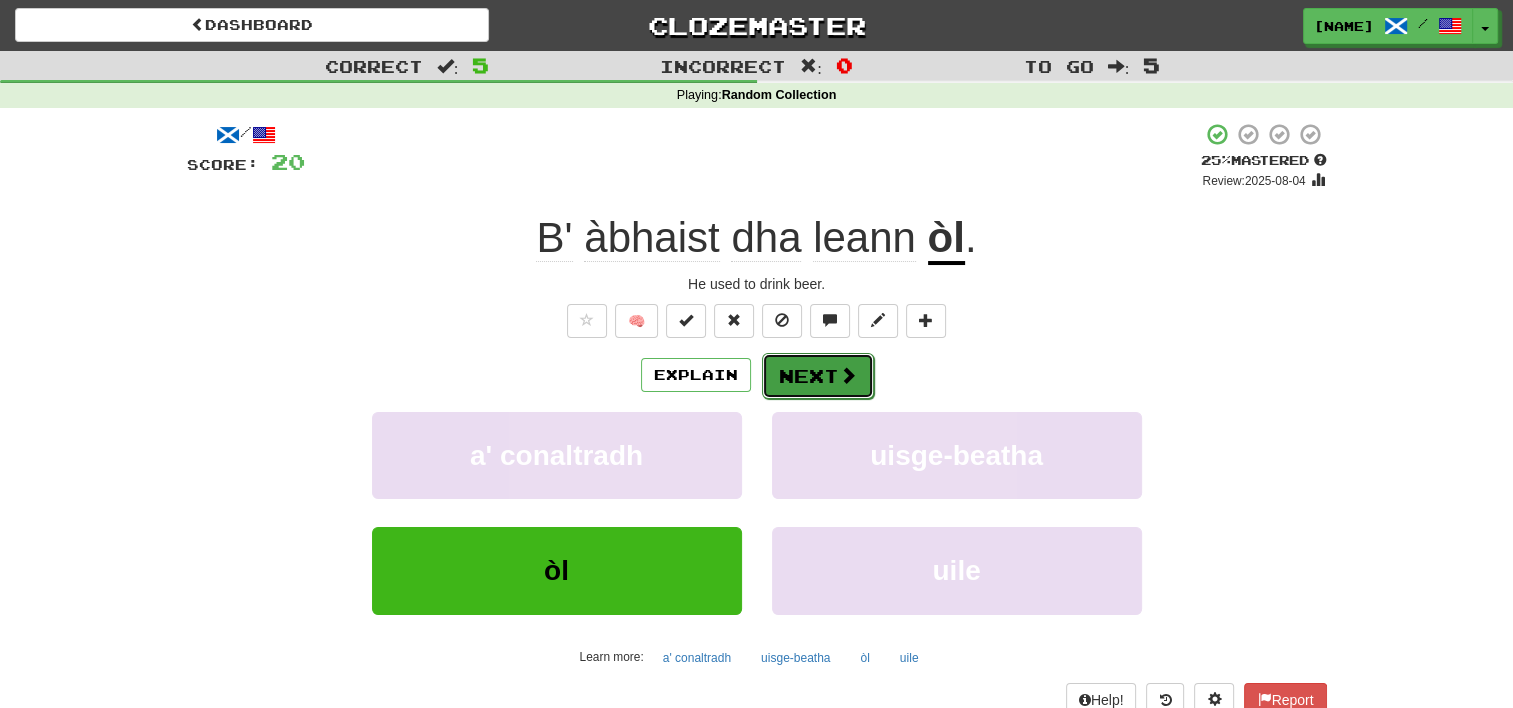 click on "Next" at bounding box center (818, 376) 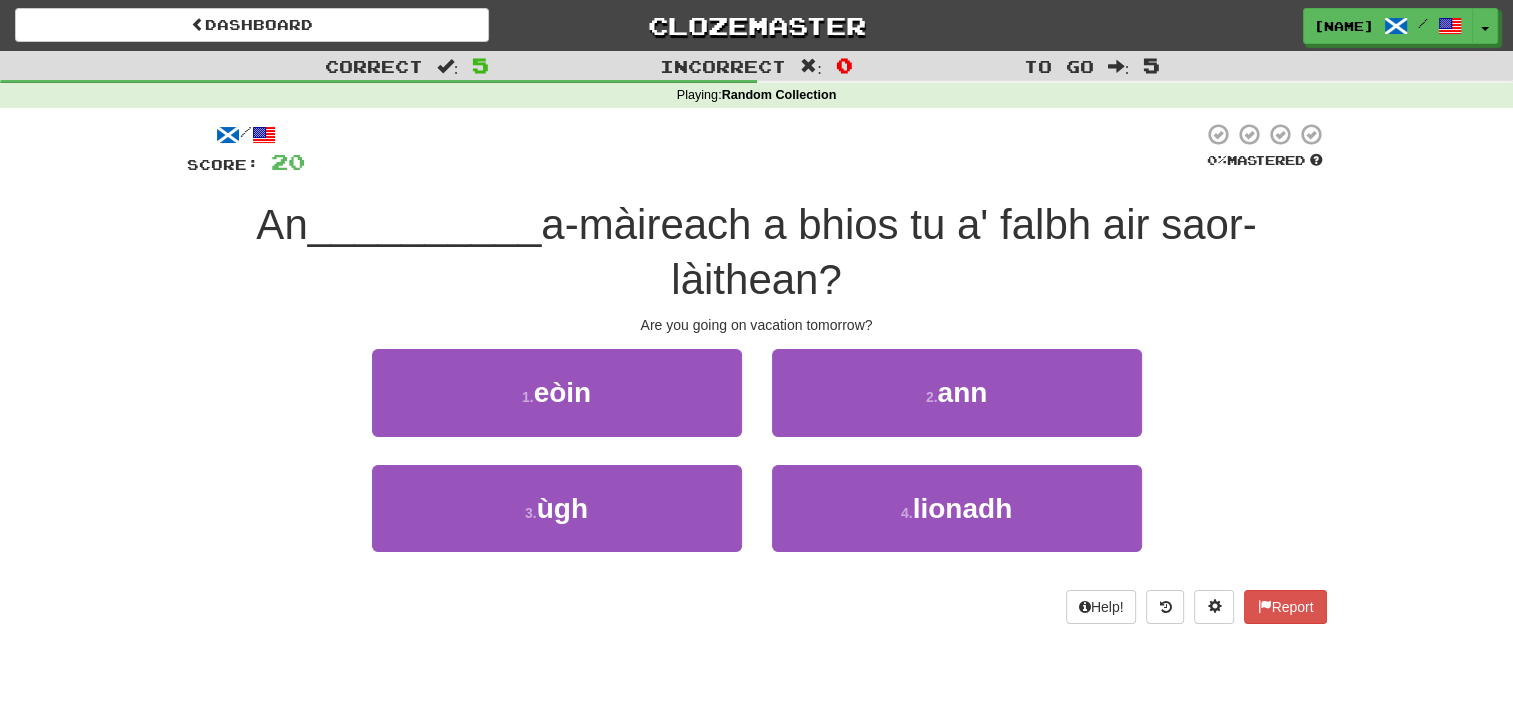 click on "An  __________  a-màireach a bhios tu a' falbh air saor-làithean?" at bounding box center [757, 252] 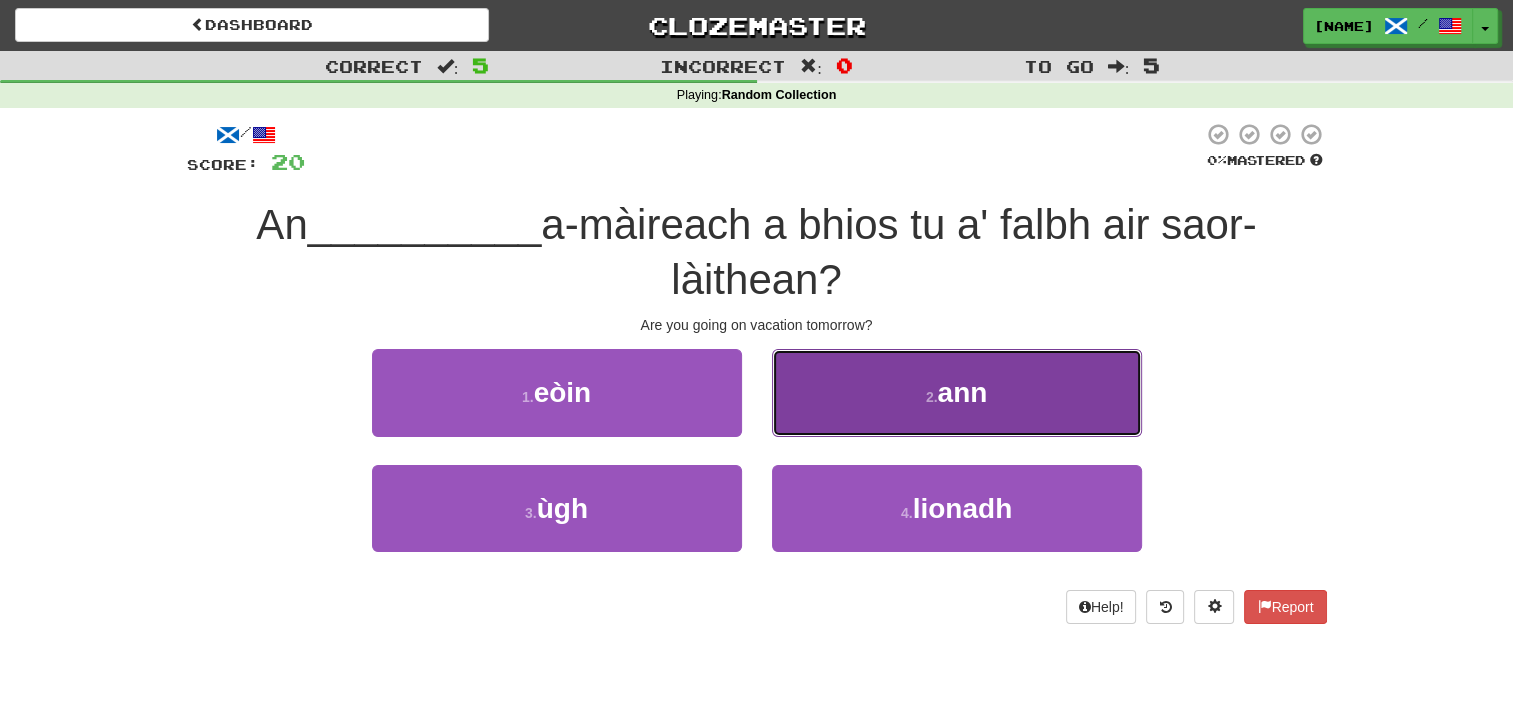 click on "2 .  ann" at bounding box center (957, 392) 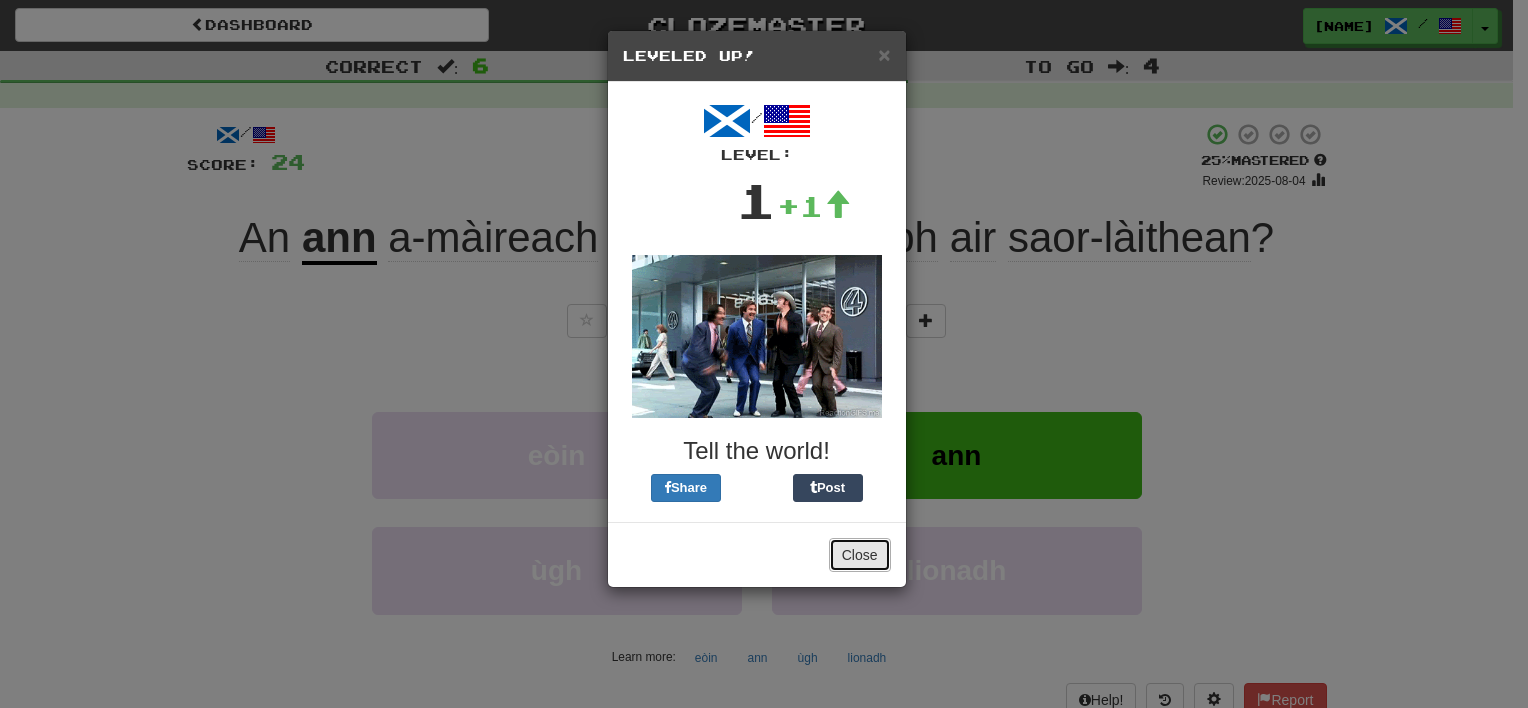 click on "Close" at bounding box center (860, 555) 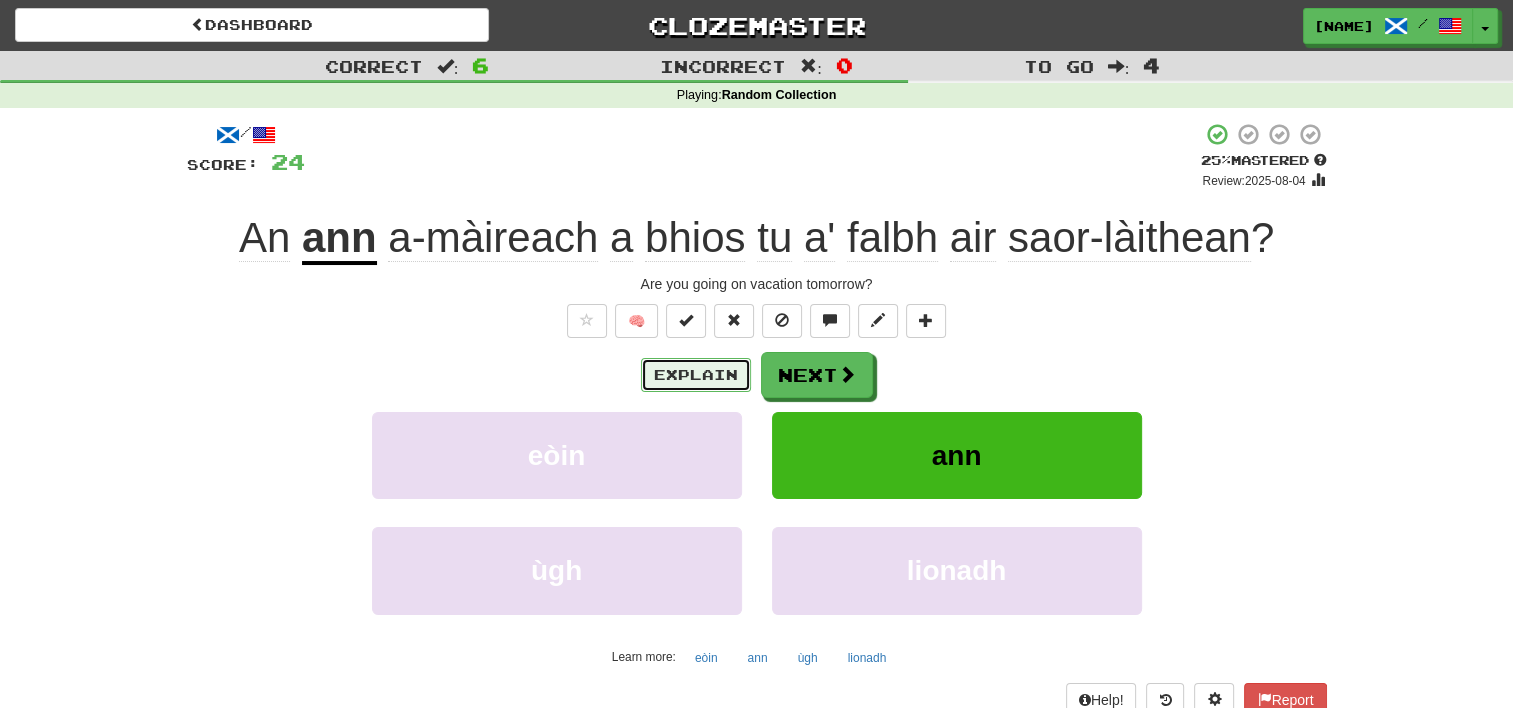click on "Explain" at bounding box center [696, 375] 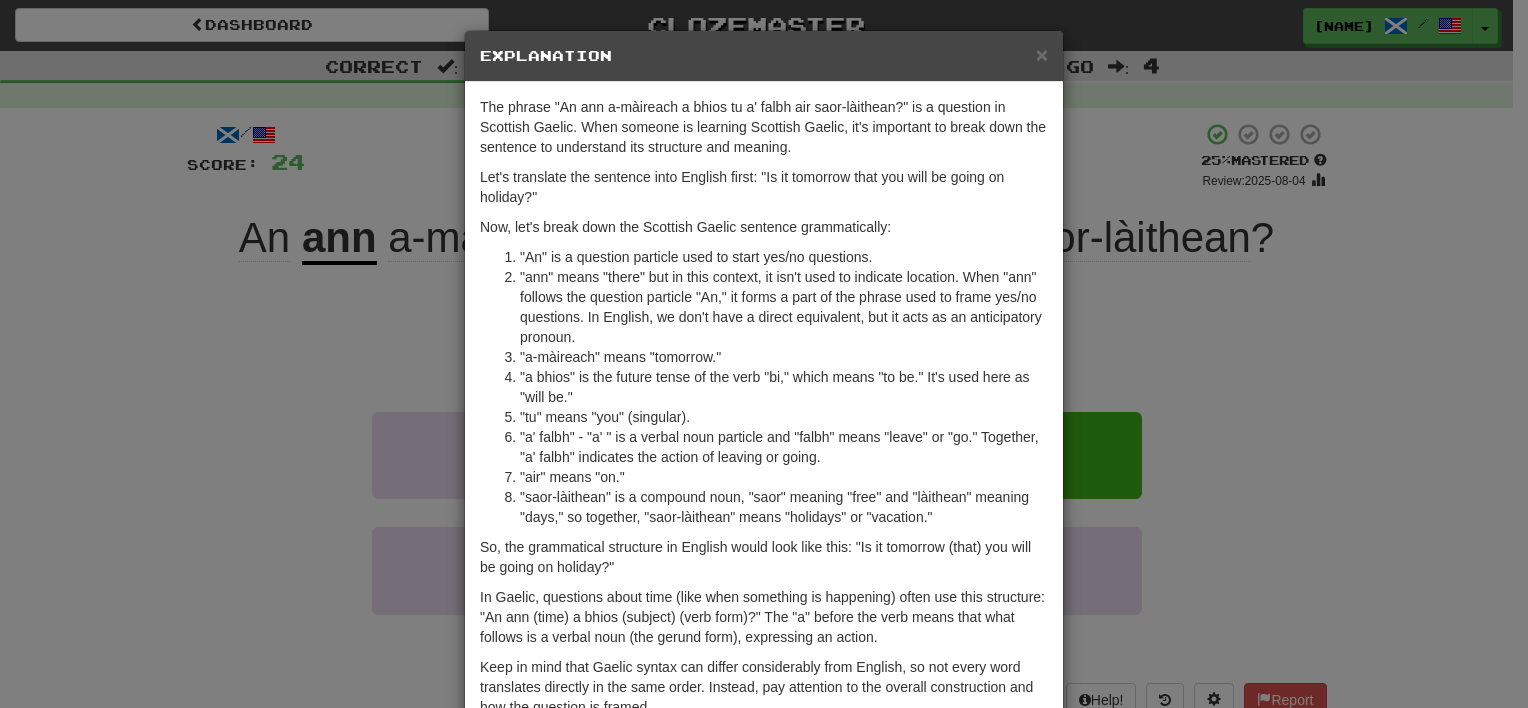 click on "× Explanation The phrase "An ann a-màireach a bhios tu a' falbh air saor-làithean?" is a question in Scottish Gaelic. When someone is learning Scottish Gaelic, it's important to break down the sentence to understand its structure and meaning.
Let's translate the sentence into English first:
"Is it tomorrow that you will be going on holiday?"
Now, let's break down the Scottish Gaelic sentence grammatically:
"An" is a question particle used to start yes/no questions.
"ann" means "there" but in this context, it isn't used to indicate location. When "ann" follows the question particle "An," it forms a part of the phrase used to frame yes/no questions. In English, we don't have a direct equivalent, but it acts as an anticipatory pronoun.
"a-màireach" means "tomorrow."
"a bhios" is the future tense of the verb "bi," which means "to be." It's used here as "will be."
"tu" means "you" (singular).
"air" means "on."
In beta. Generated by ChatGPT. Like it? Hate it?  Let us know ! Close" at bounding box center (764, 354) 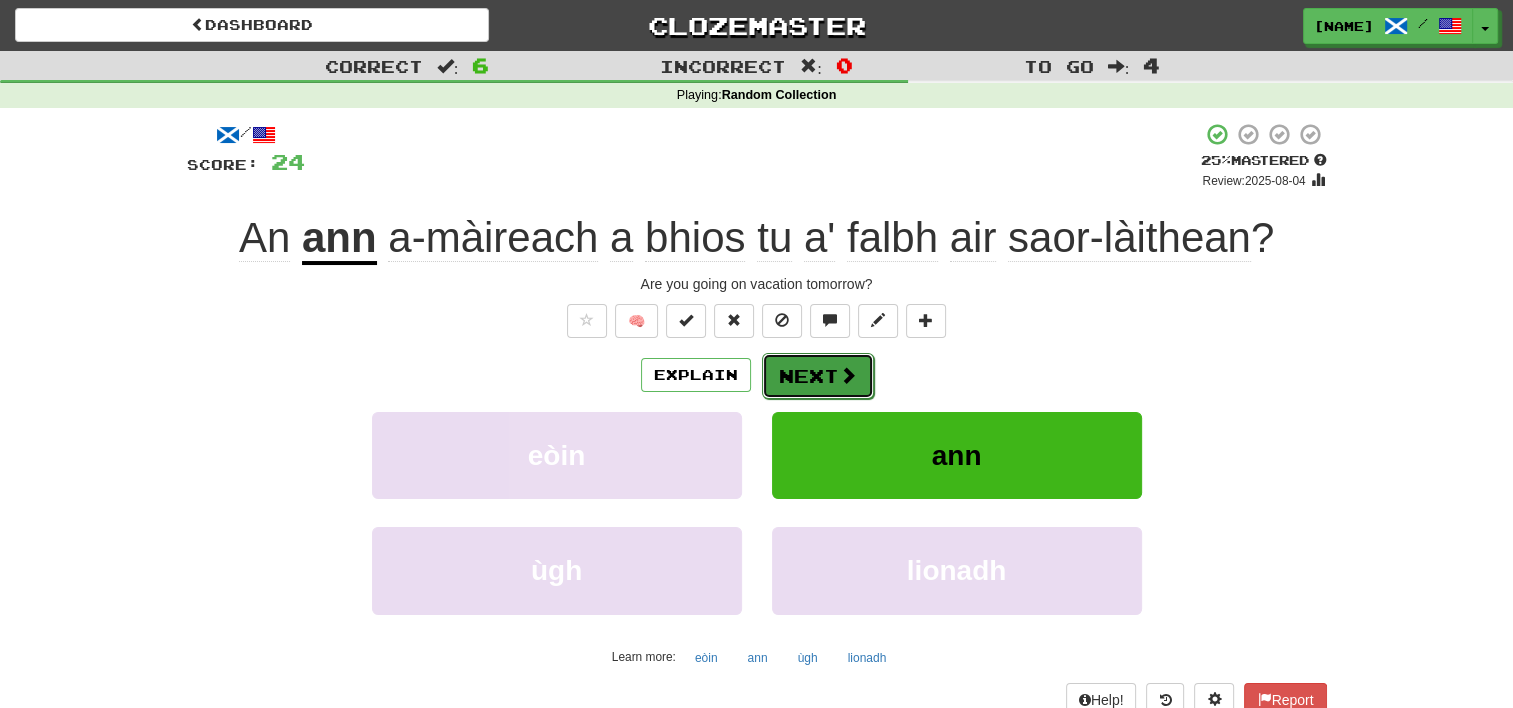 click on "Next" at bounding box center (818, 376) 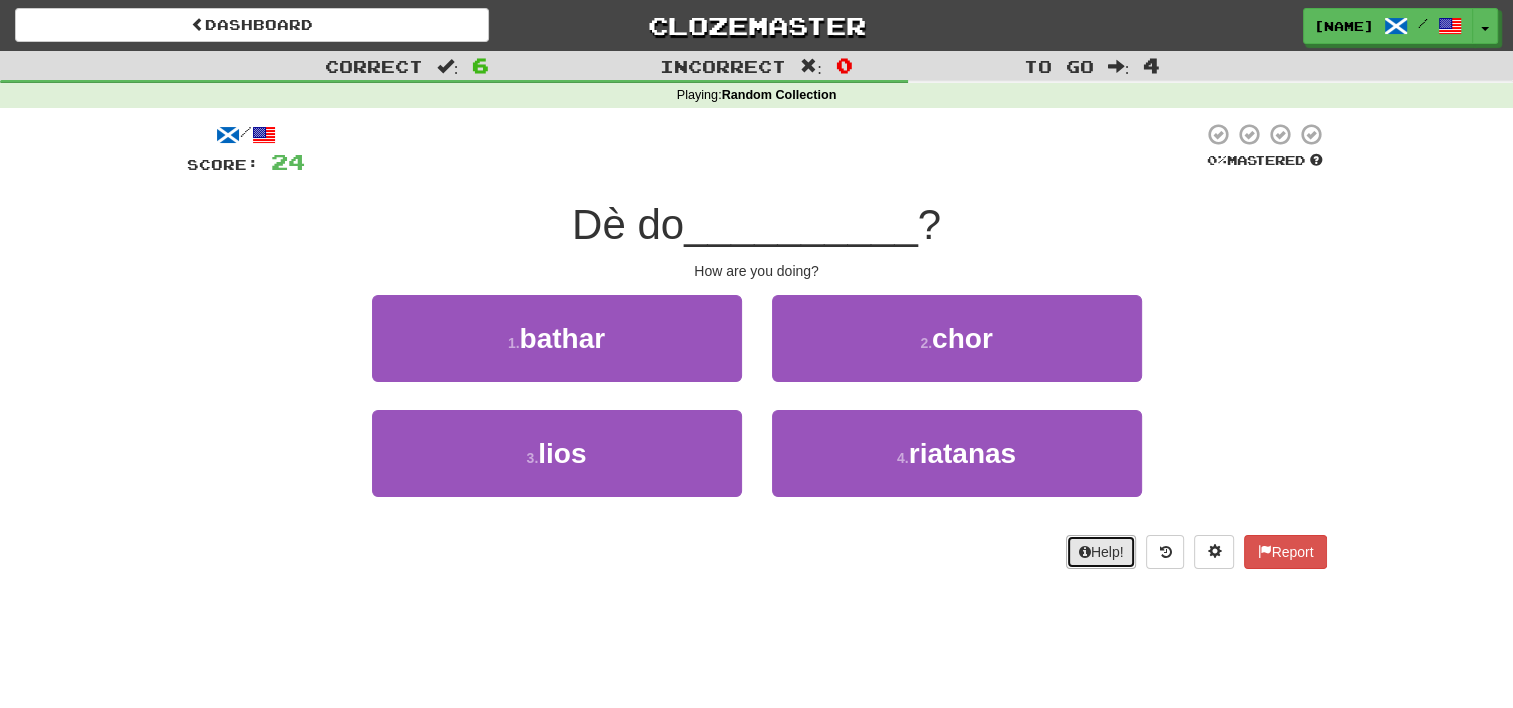 click on "Help!" at bounding box center [1101, 552] 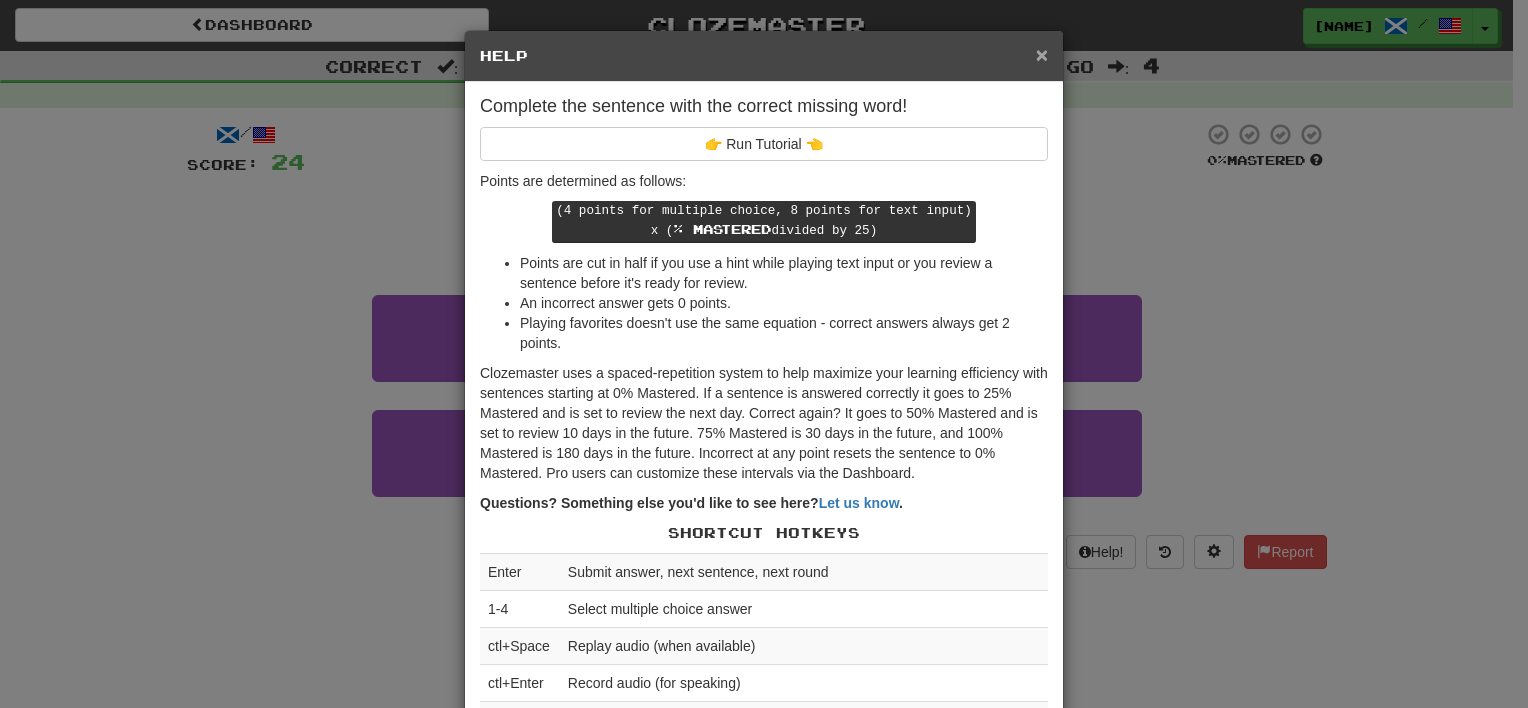 click on "×" at bounding box center [1042, 54] 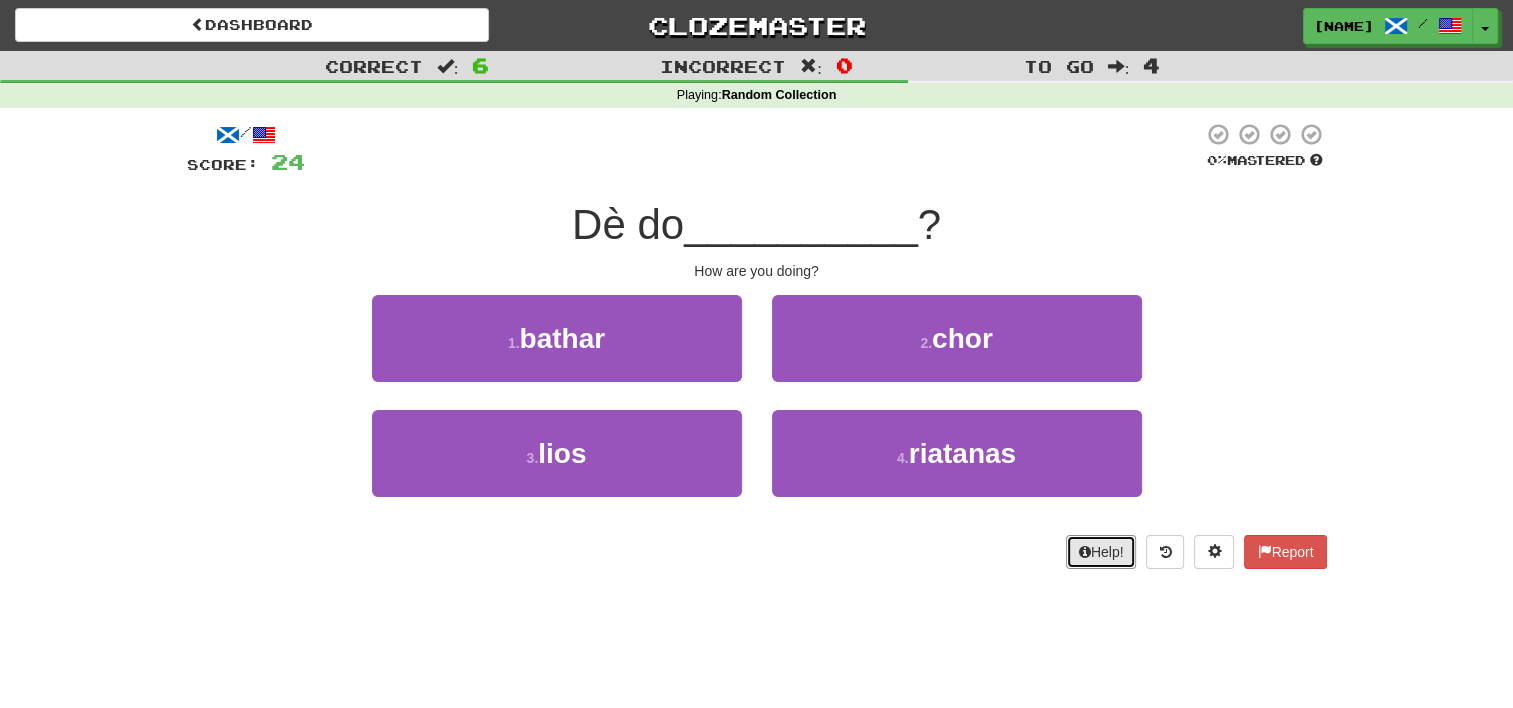 type 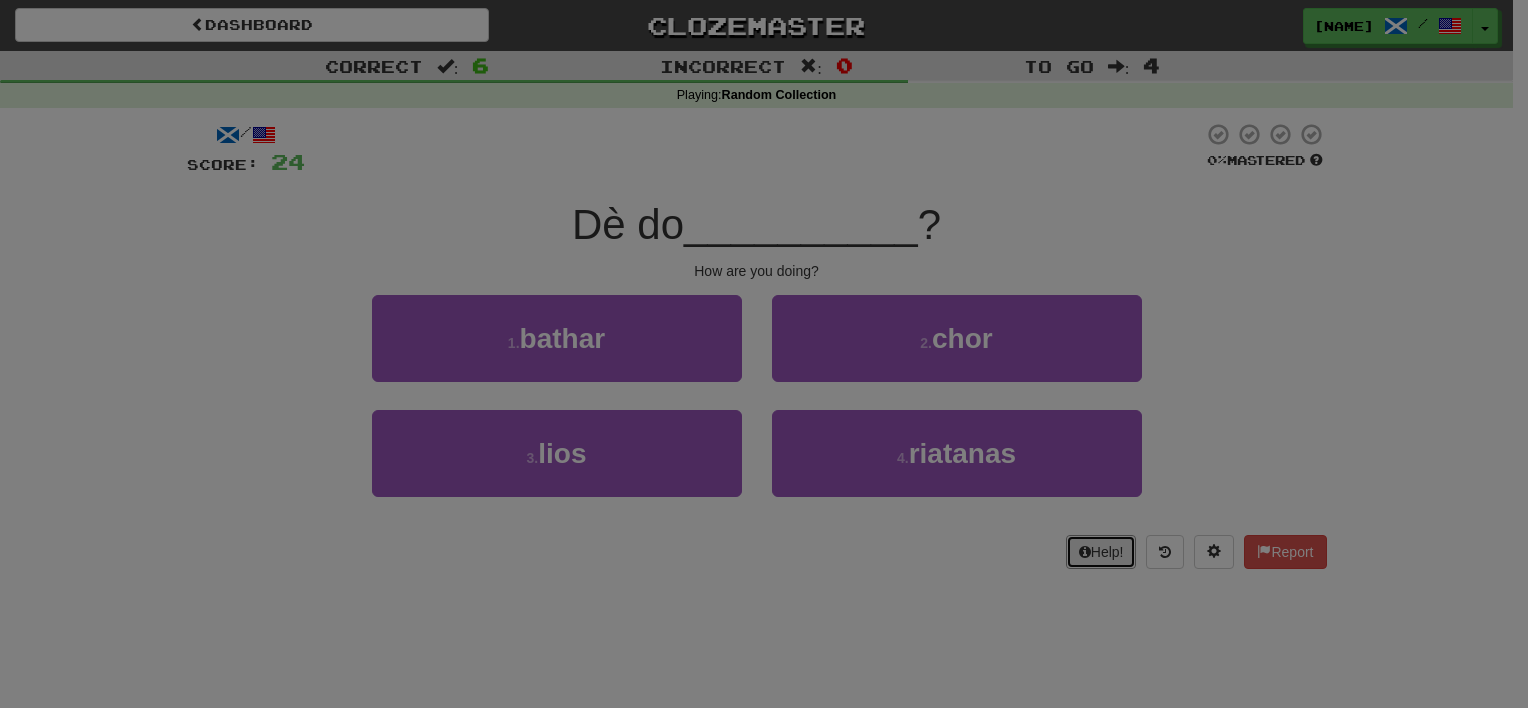 click on "Help!" at bounding box center [1101, 552] 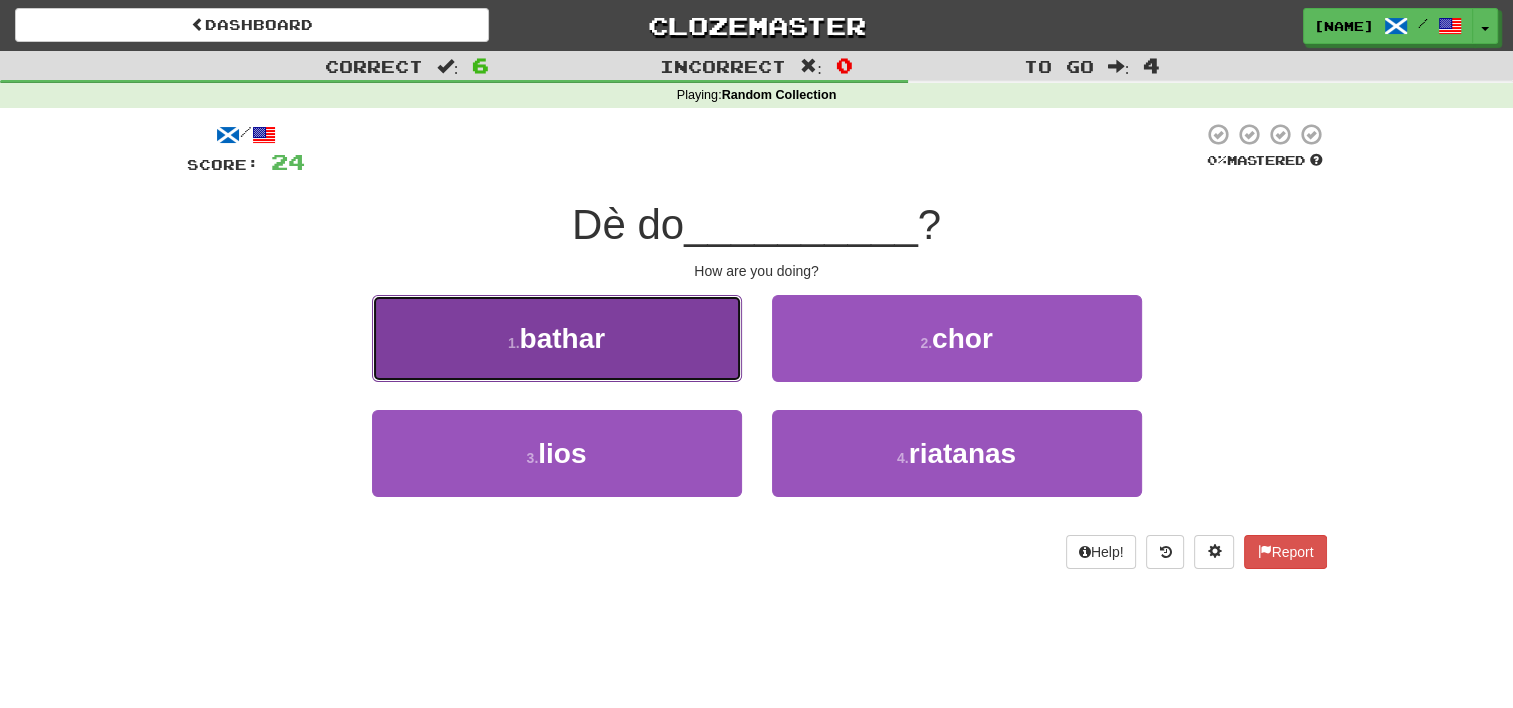 click on "1 .  bathar" at bounding box center [557, 338] 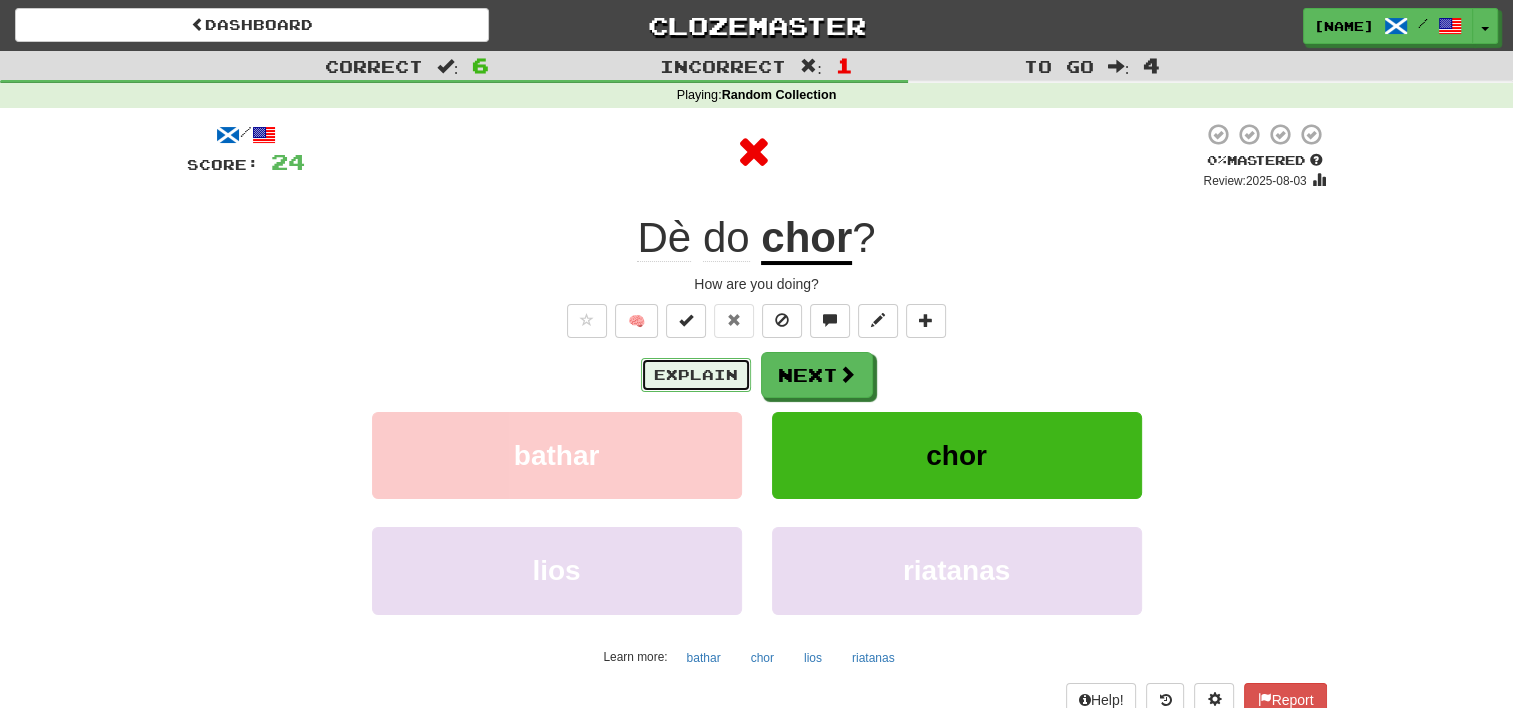 click on "Explain" at bounding box center [696, 375] 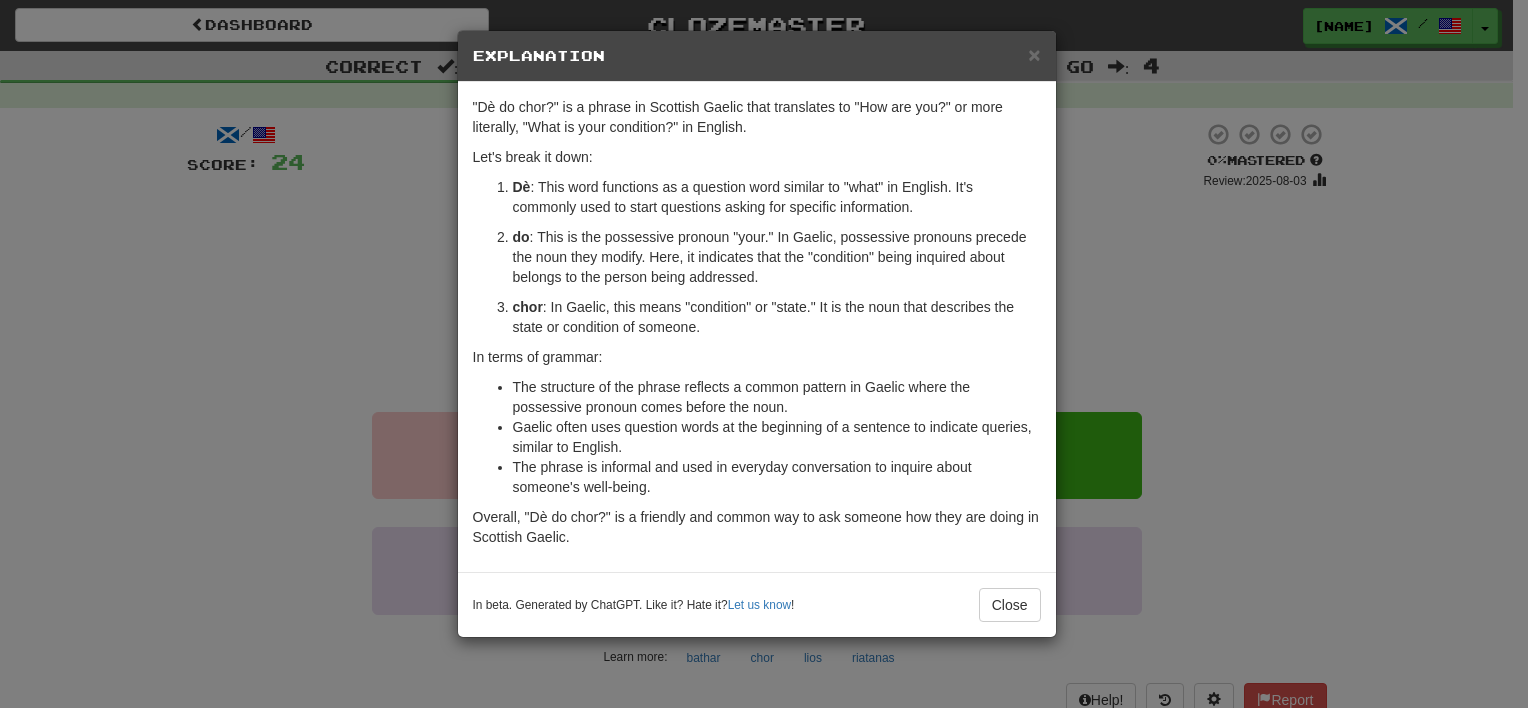 click on "× Explanation "Dè do chor?" is a phrase in Scottish Gaelic that translates to "How are you?" or more literally, "What is your condition?" in English.
Let's break it down:
Dè : This word functions as a question word similar to "what" in English. It's commonly used to start questions asking for specific information.
do : This is the possessive pronoun "your." In Gaelic, possessive pronouns precede the noun they modify. Here, it indicates that the "condition" being inquired about belongs to the person being addressed.
chor : In Gaelic, this means "condition" or "state." It is the noun that describes the state or condition of someone.
In terms of grammar:
The structure of the phrase reflects a common pattern in Gaelic where the possessive pronoun comes before the noun.
Gaelic often uses question words at the beginning of a sentence to indicate queries, similar to English.
The phrase is informal and used in everyday conversation to inquire about someone's well-being.
!" at bounding box center (764, 354) 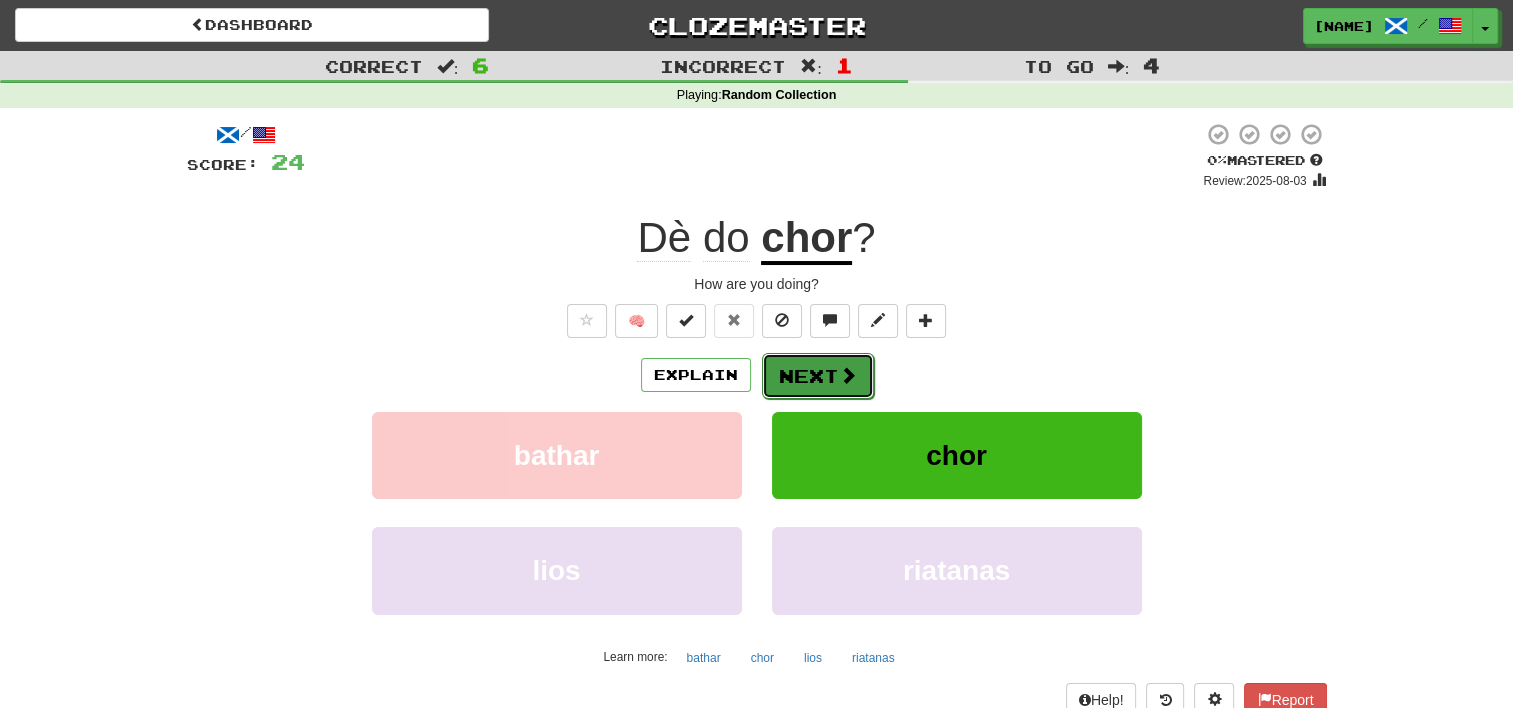 click on "Next" at bounding box center [818, 376] 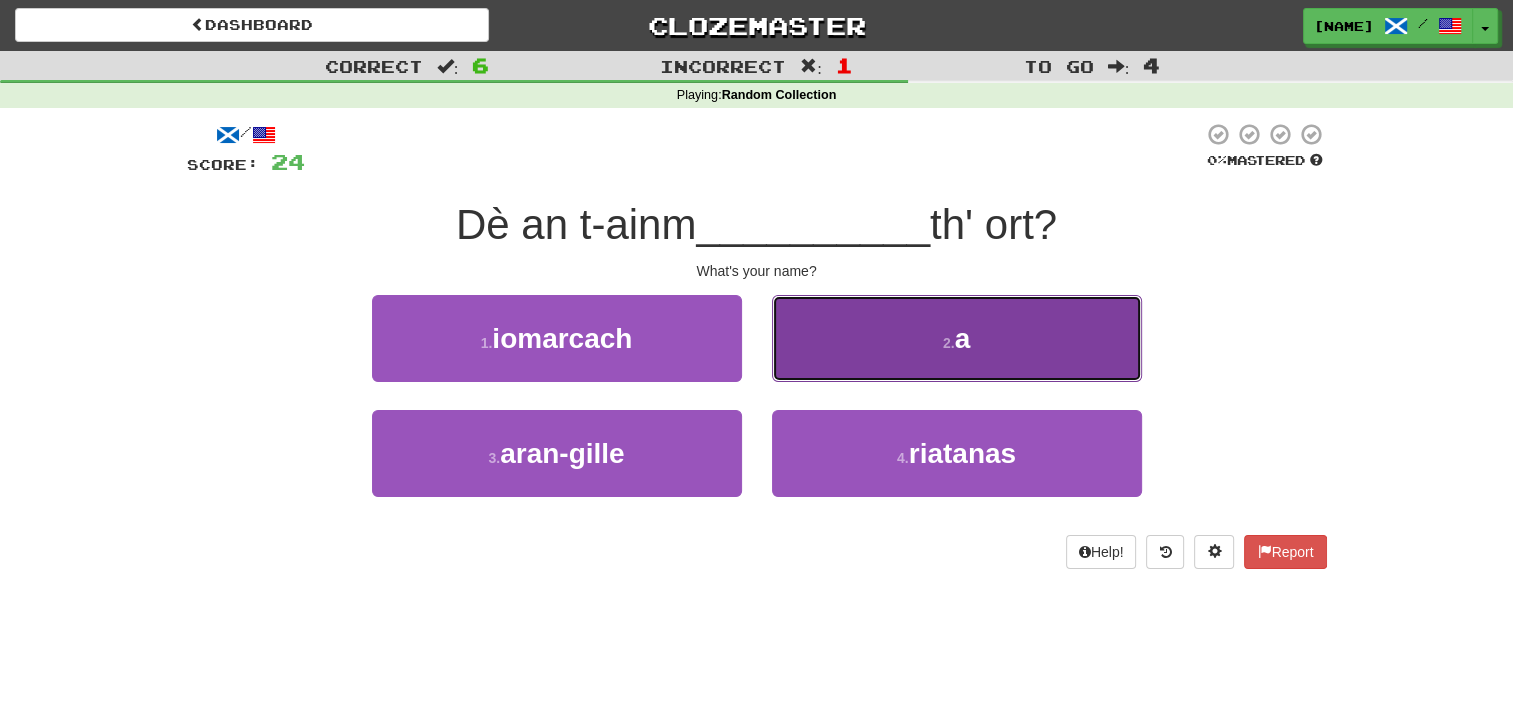 click on "2 .  a" at bounding box center [957, 338] 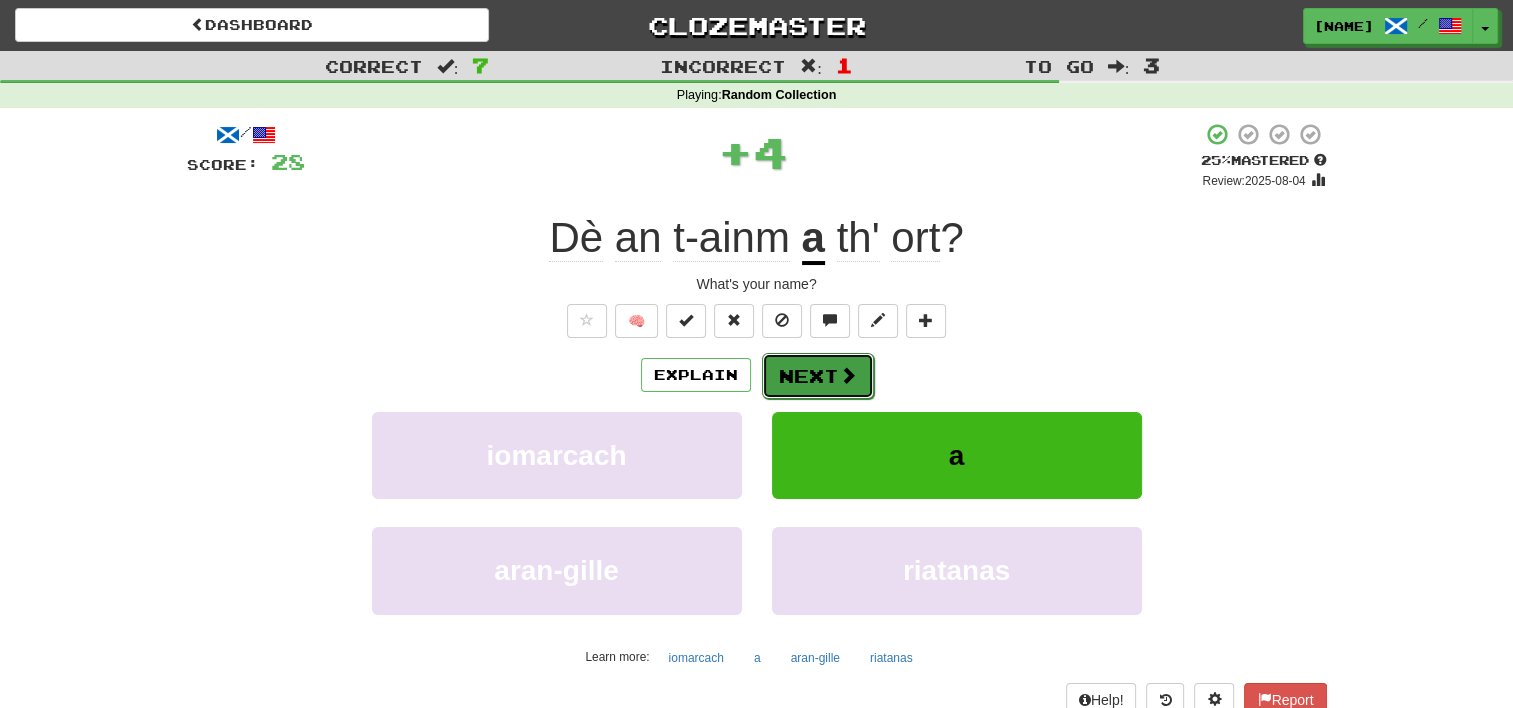 click at bounding box center (848, 375) 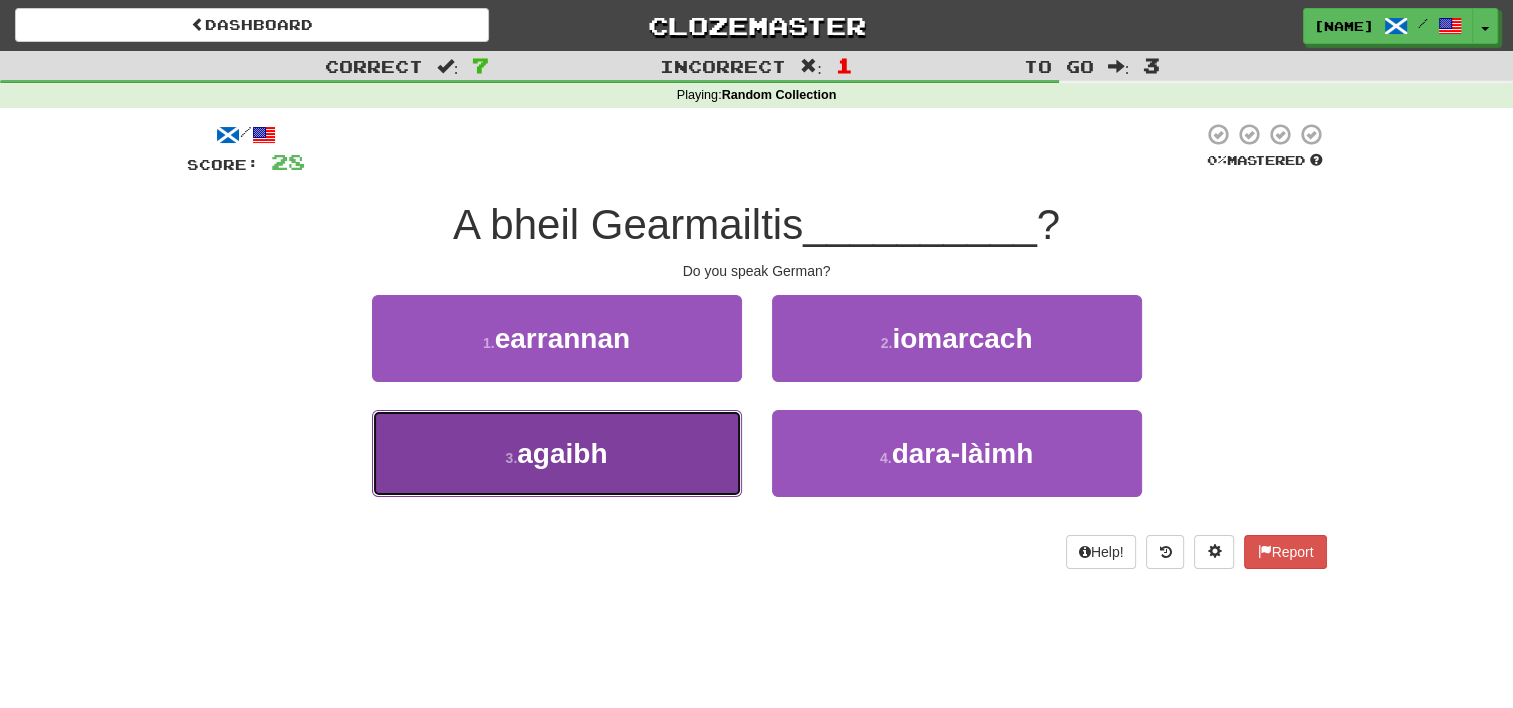 click on "3 .  agaibh" at bounding box center [557, 453] 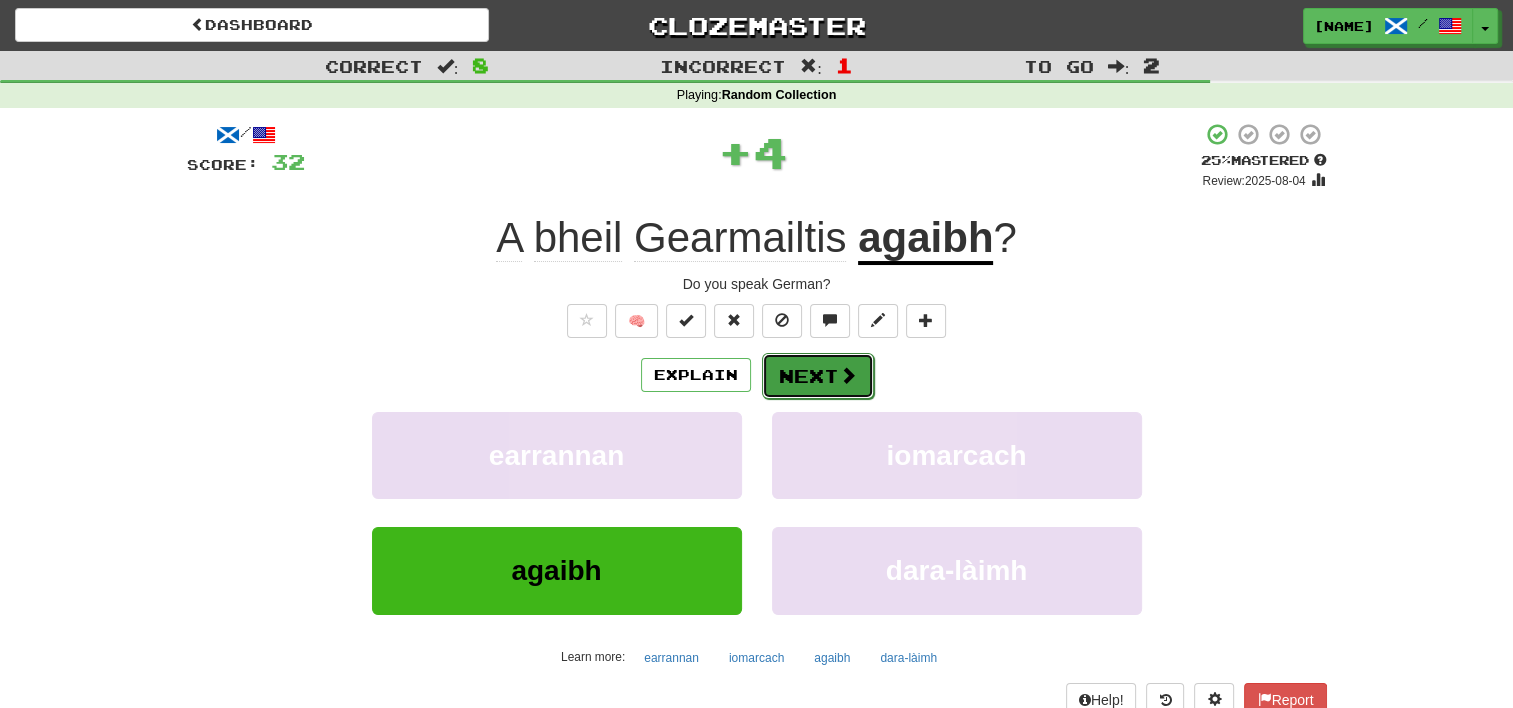 click on "Next" at bounding box center (818, 376) 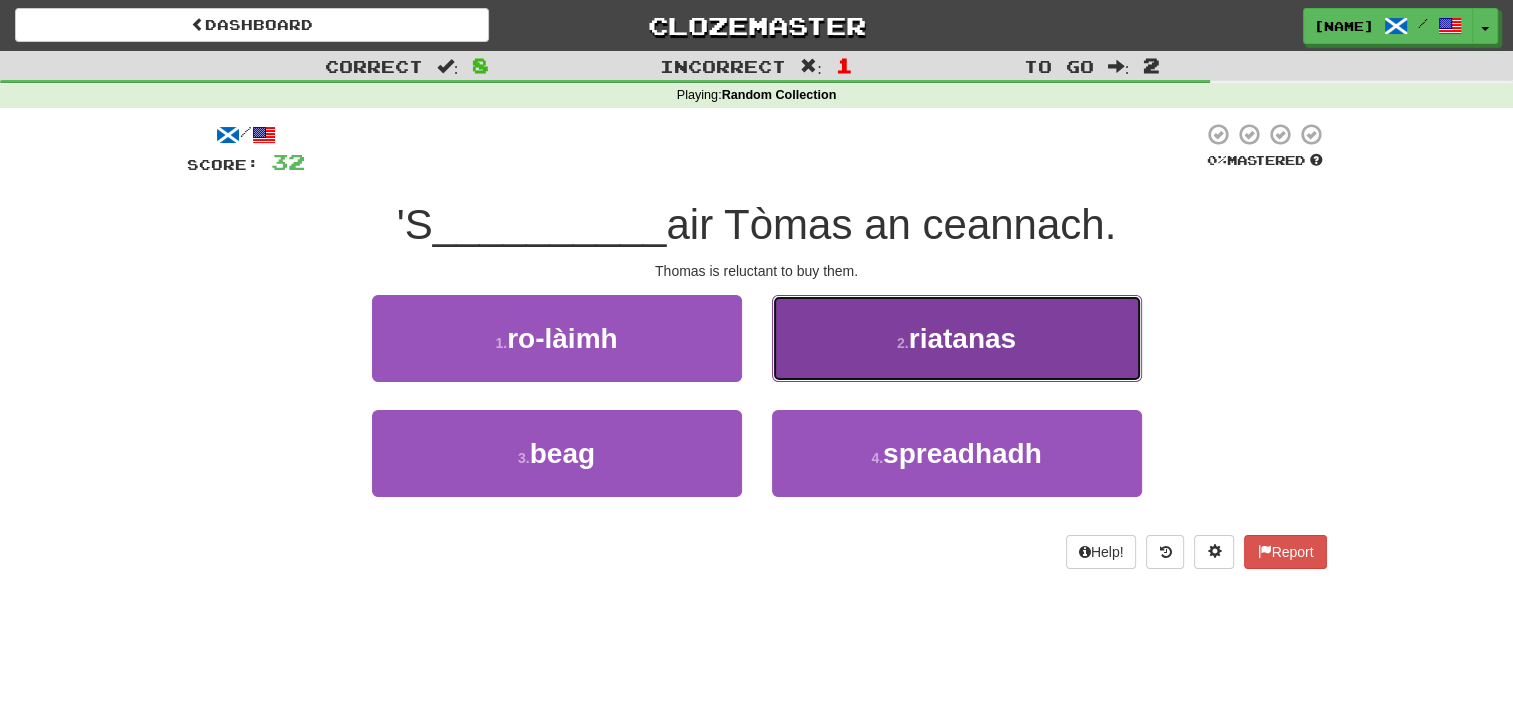 click on "2 ." at bounding box center (903, 343) 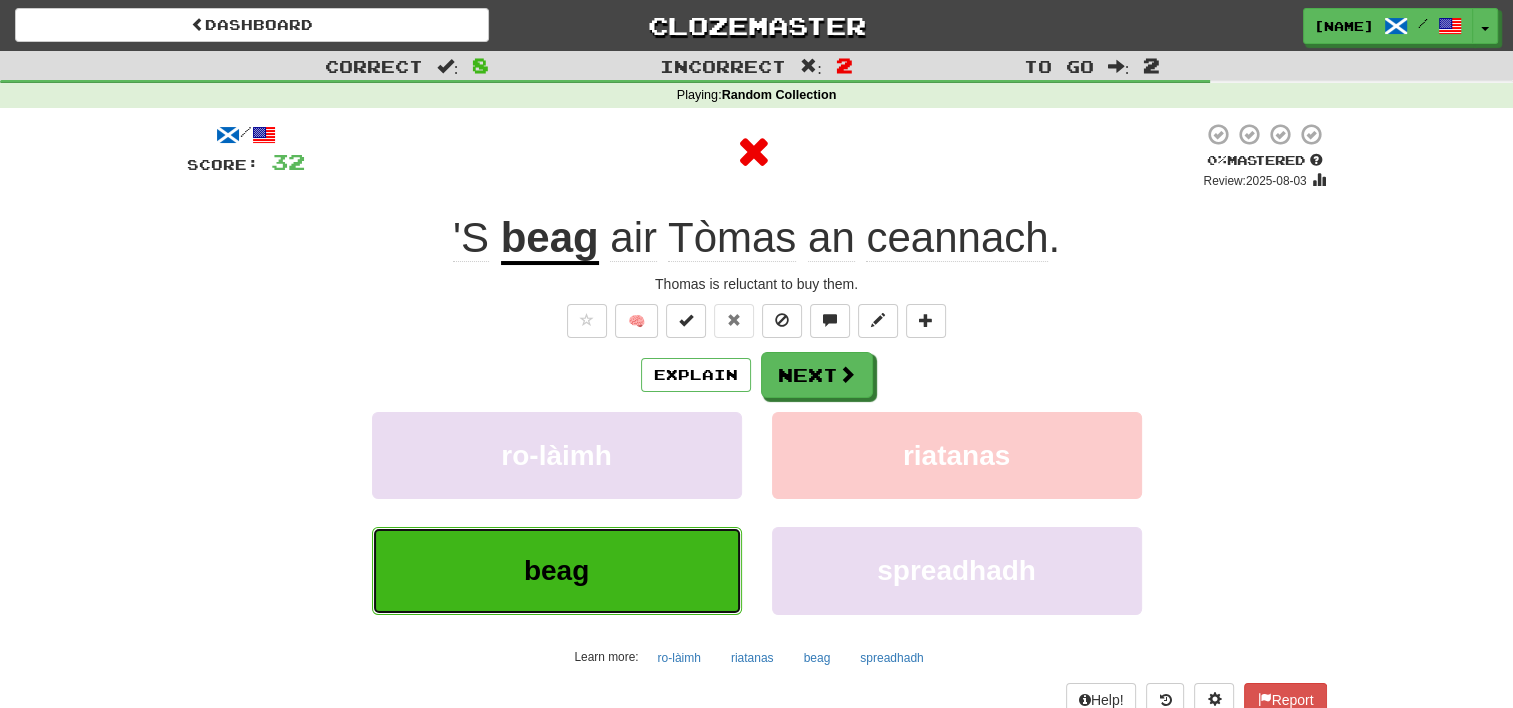 click on "beag" at bounding box center (557, 570) 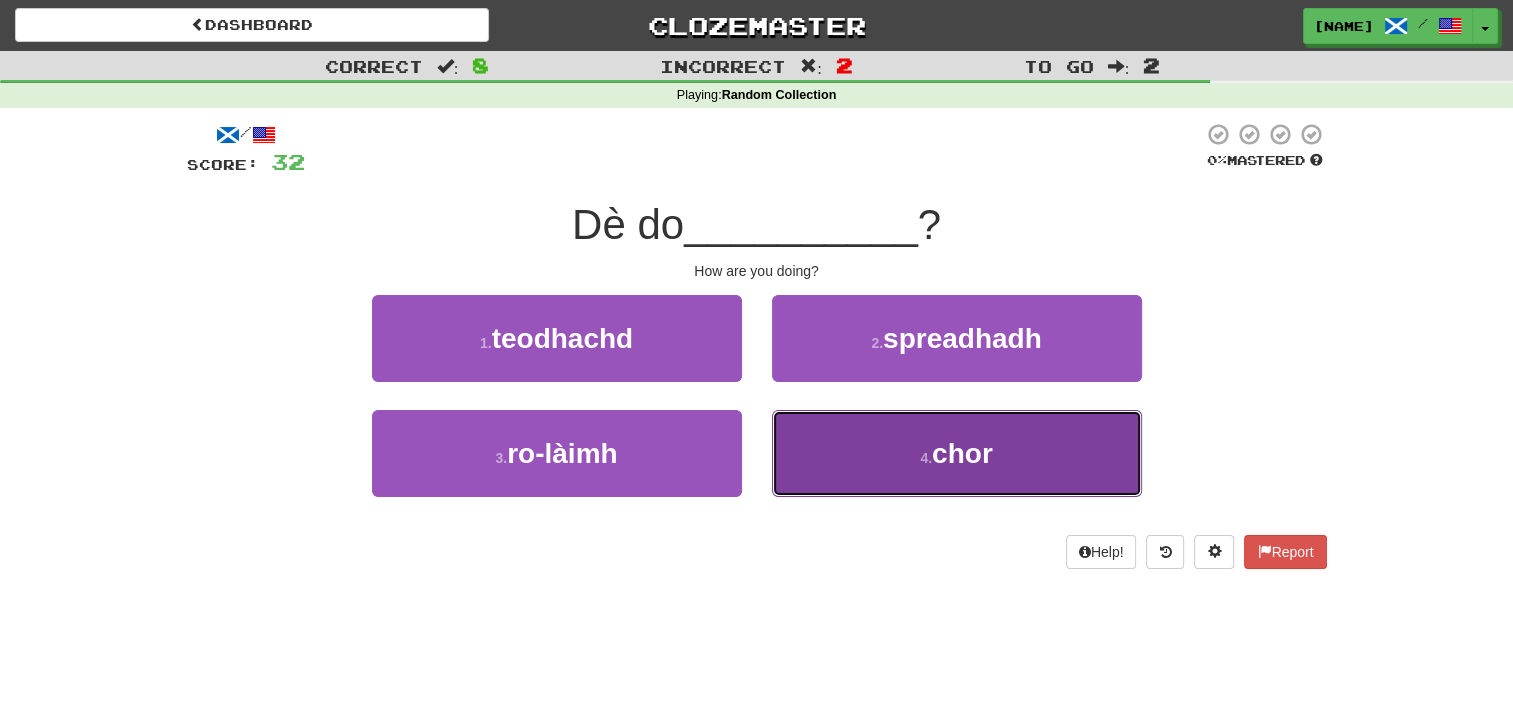 click on "4 .  chor" at bounding box center [957, 453] 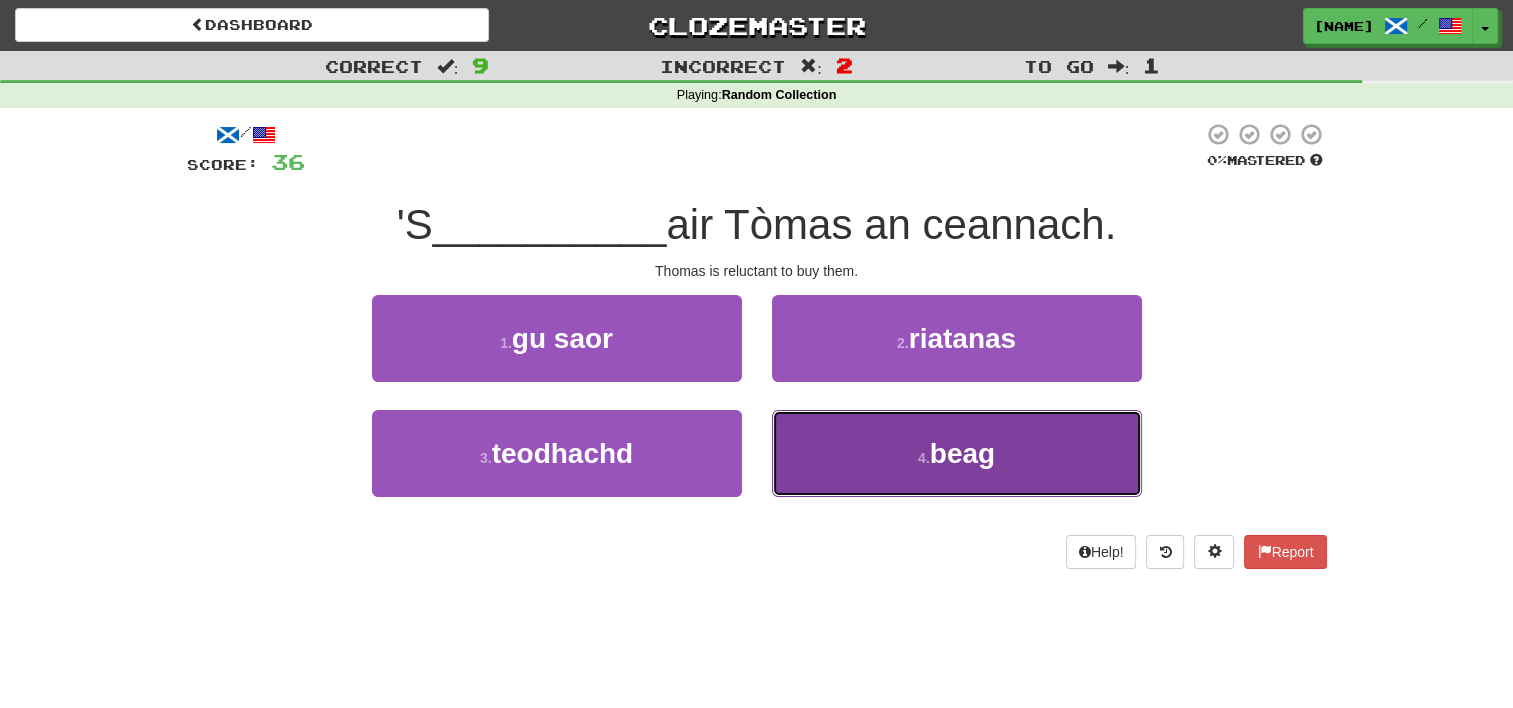 click on "4 .  beag" at bounding box center [957, 453] 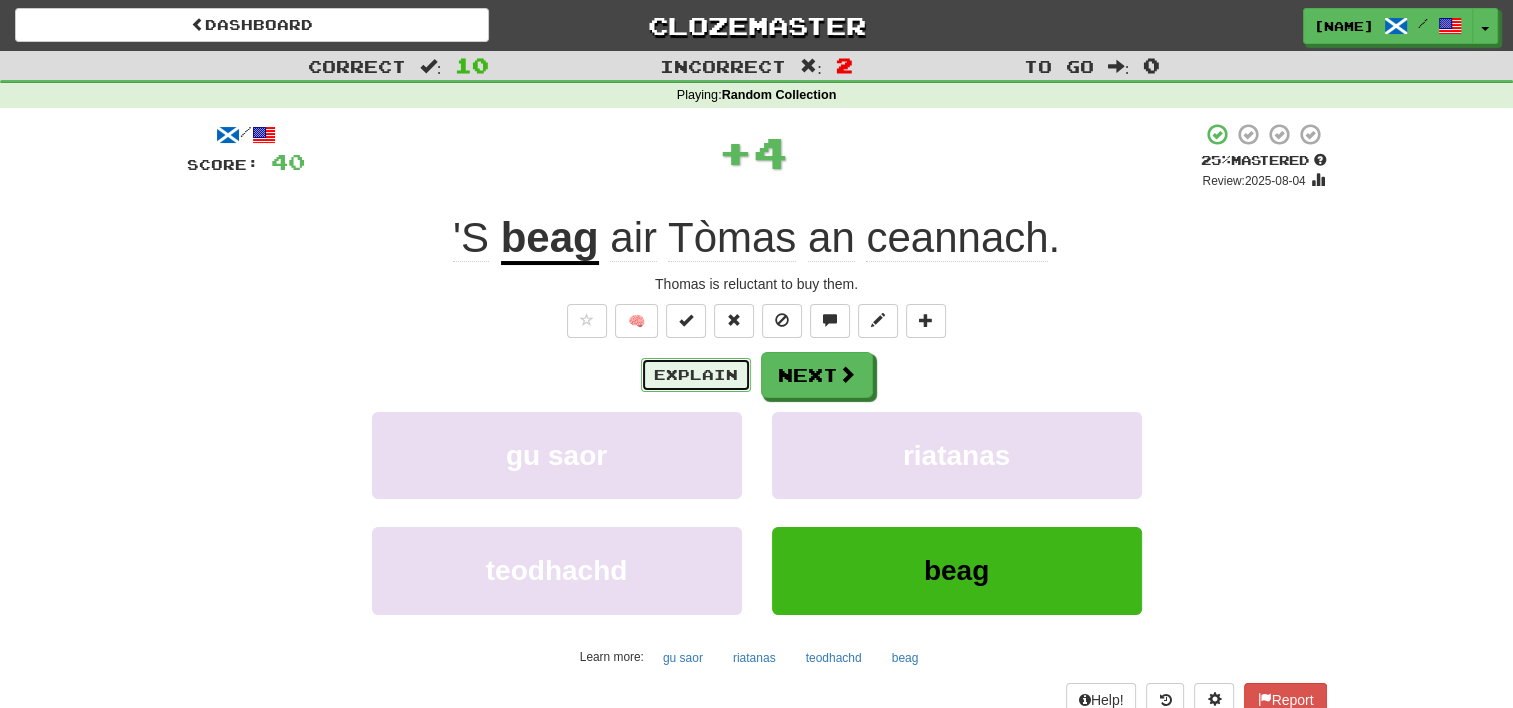 click on "Explain" at bounding box center (696, 375) 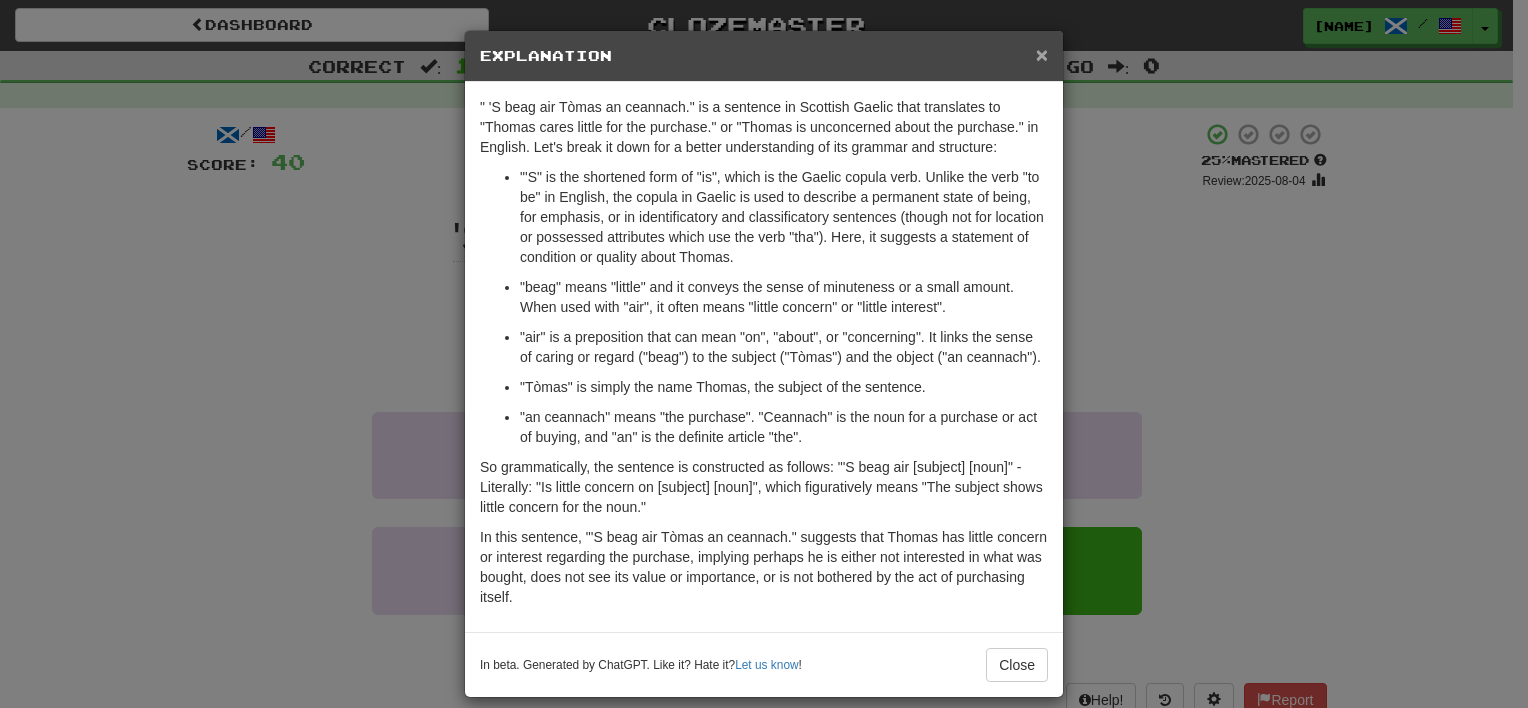 click on "×" at bounding box center (1042, 54) 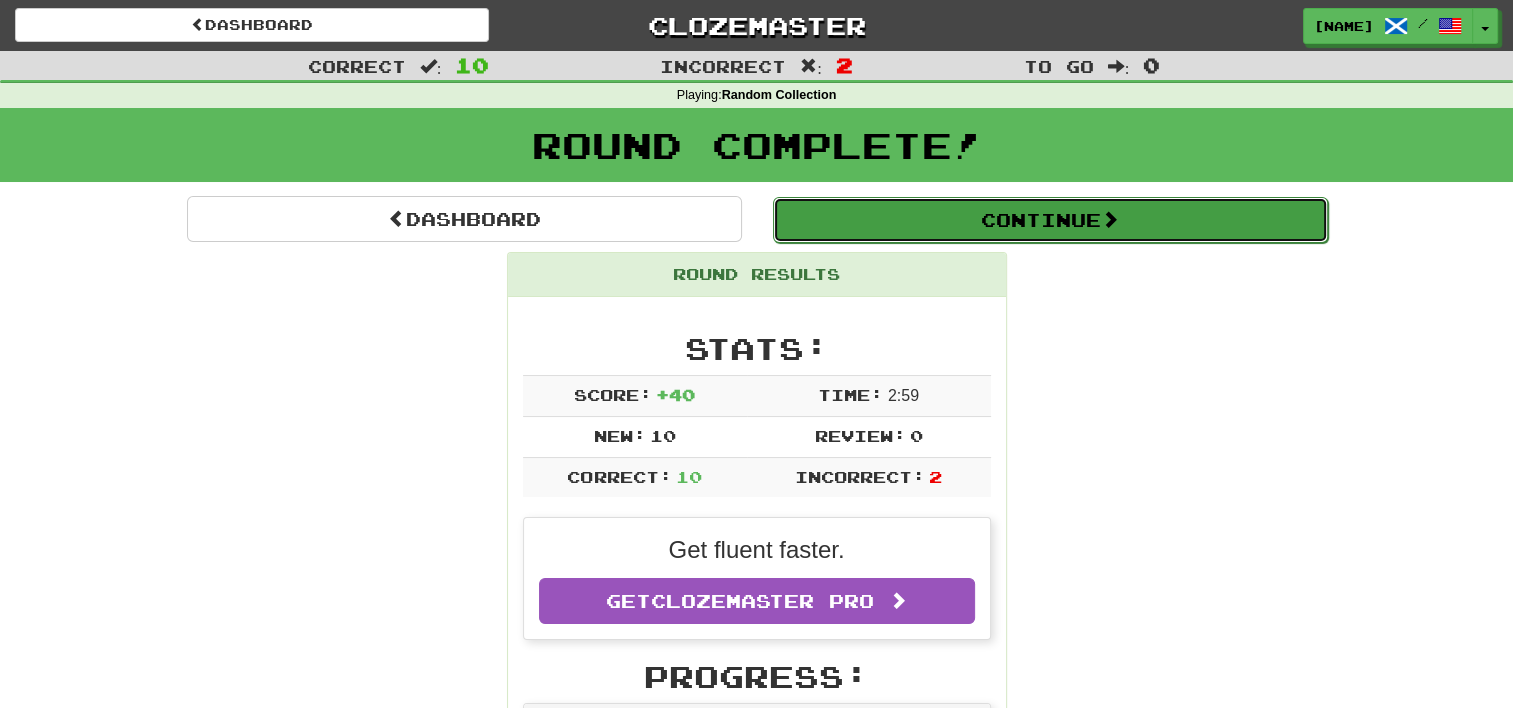 click on "Continue" at bounding box center (1050, 220) 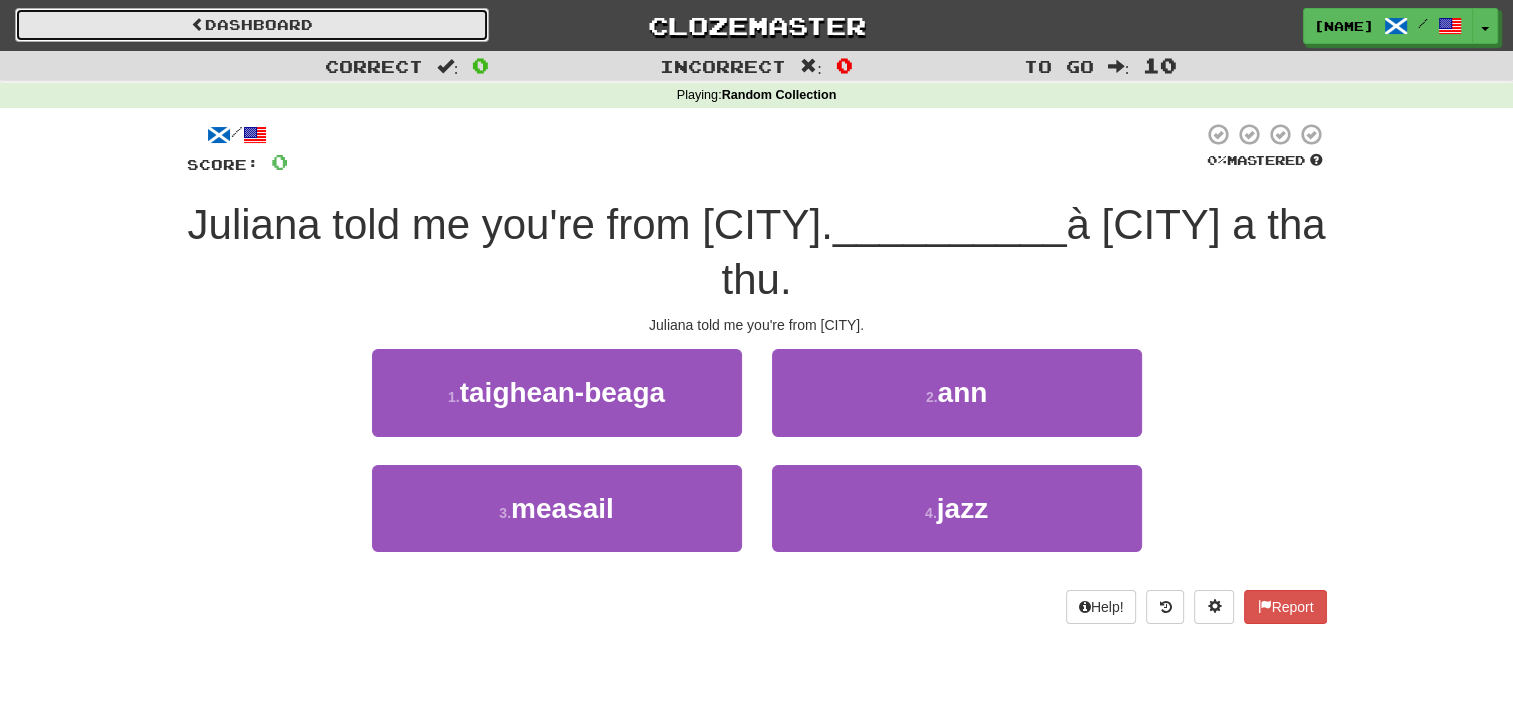 click on "Dashboard" at bounding box center [252, 25] 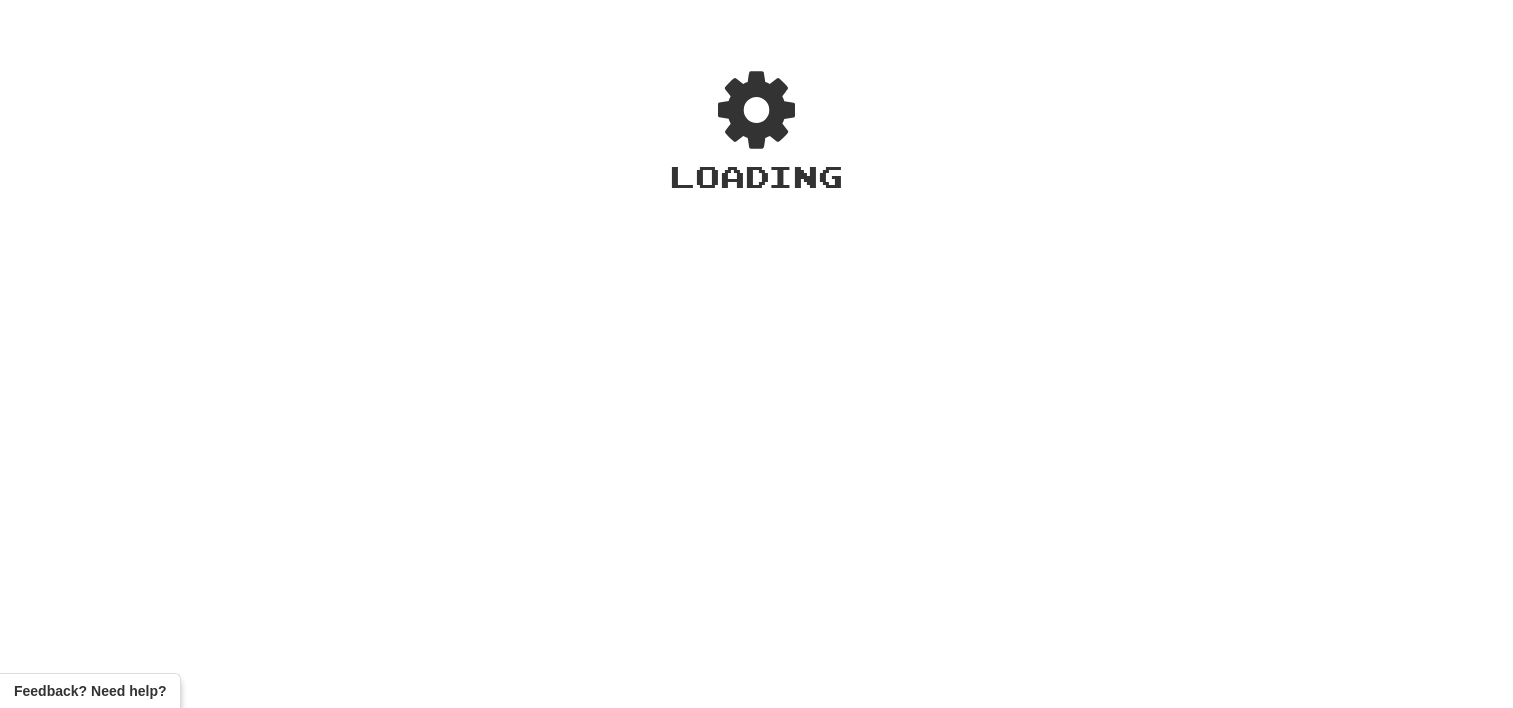 scroll, scrollTop: 0, scrollLeft: 0, axis: both 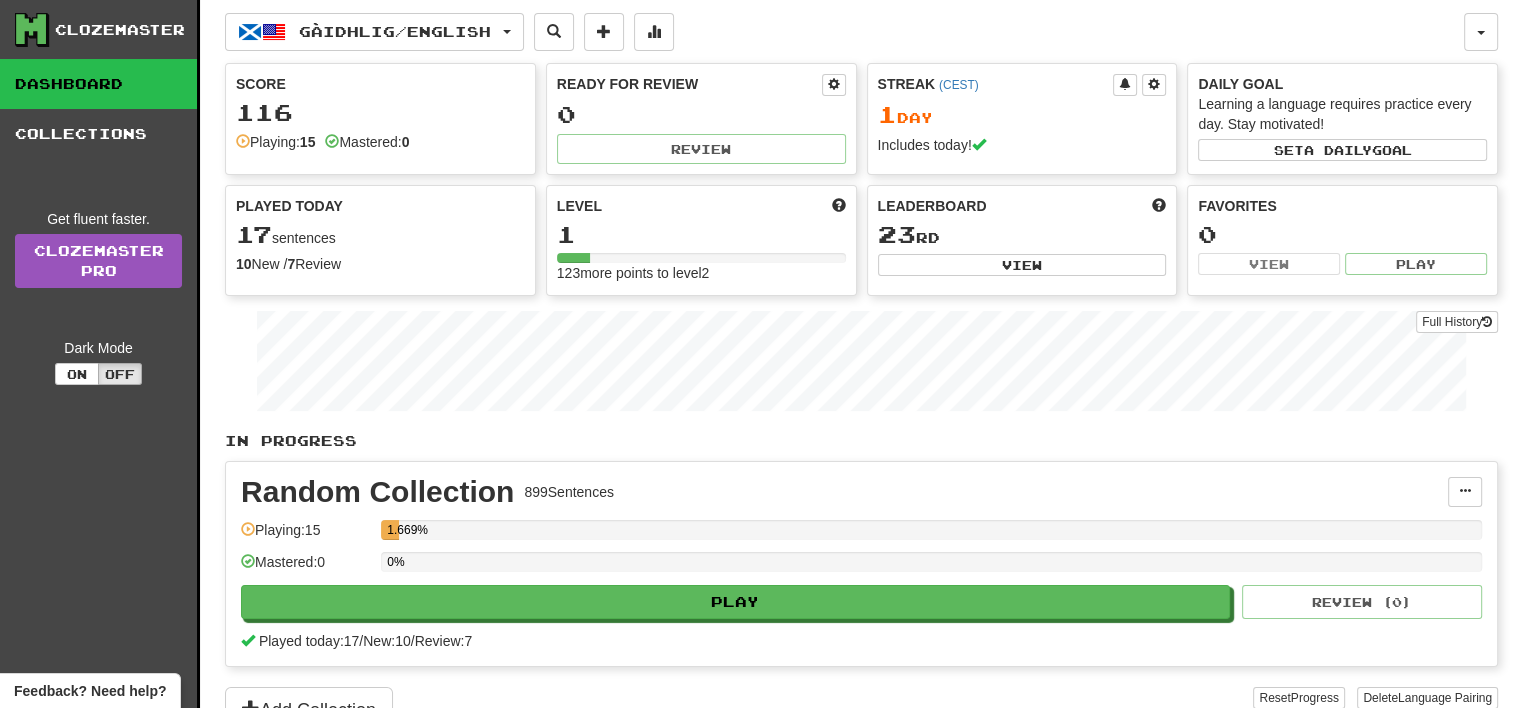 click on "1  Day" at bounding box center (1022, 115) 